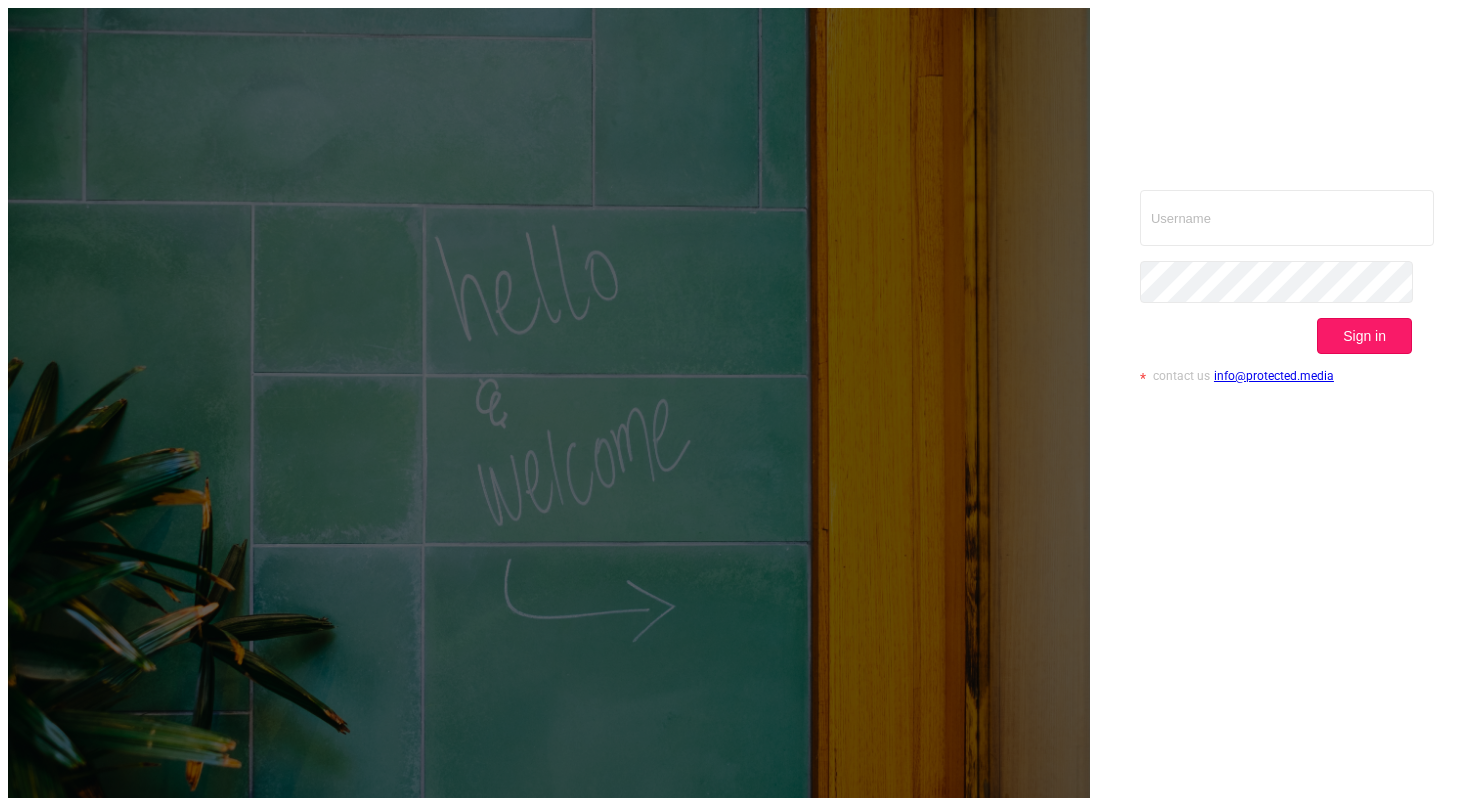 scroll, scrollTop: 0, scrollLeft: 0, axis: both 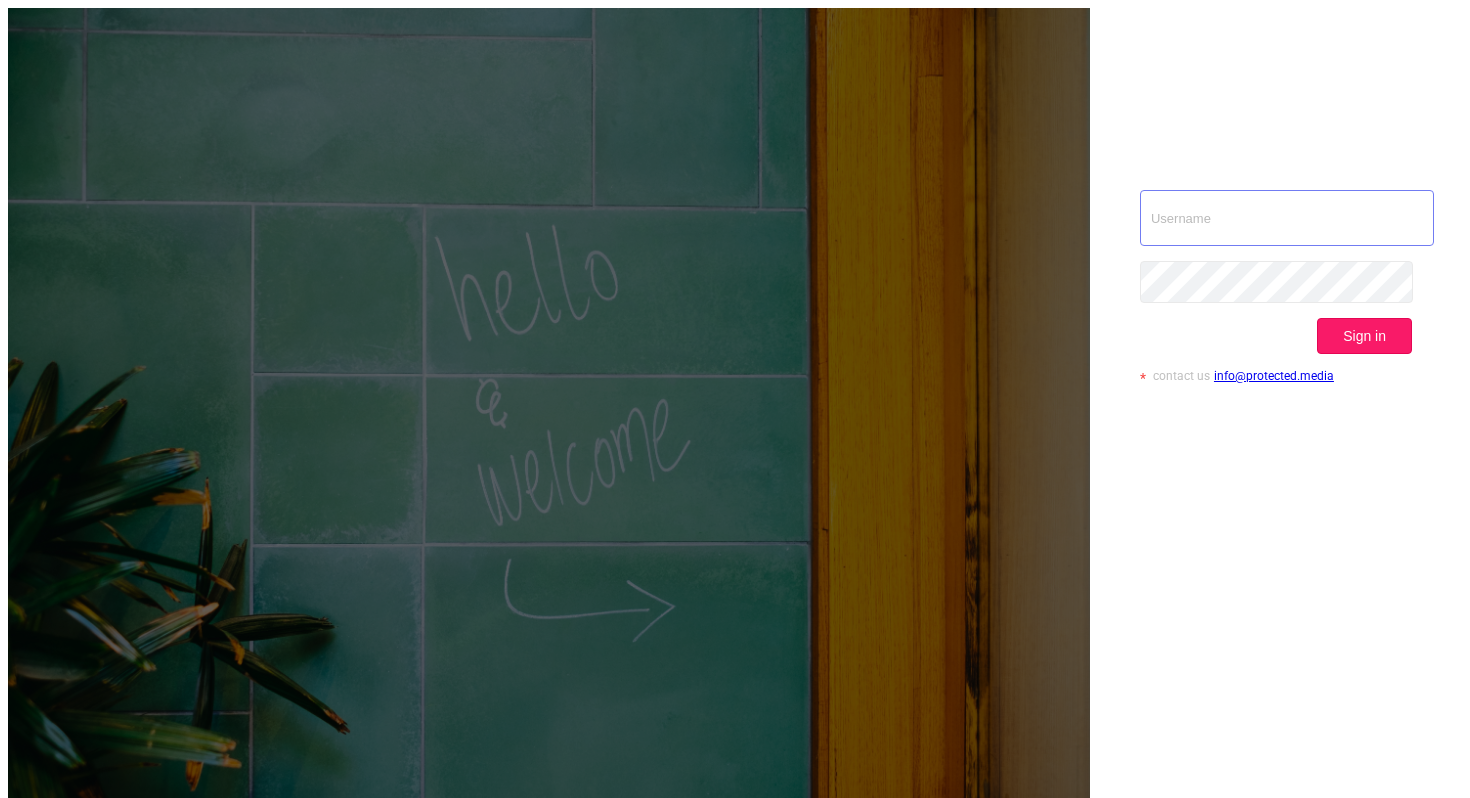 type on "[EMAIL]" 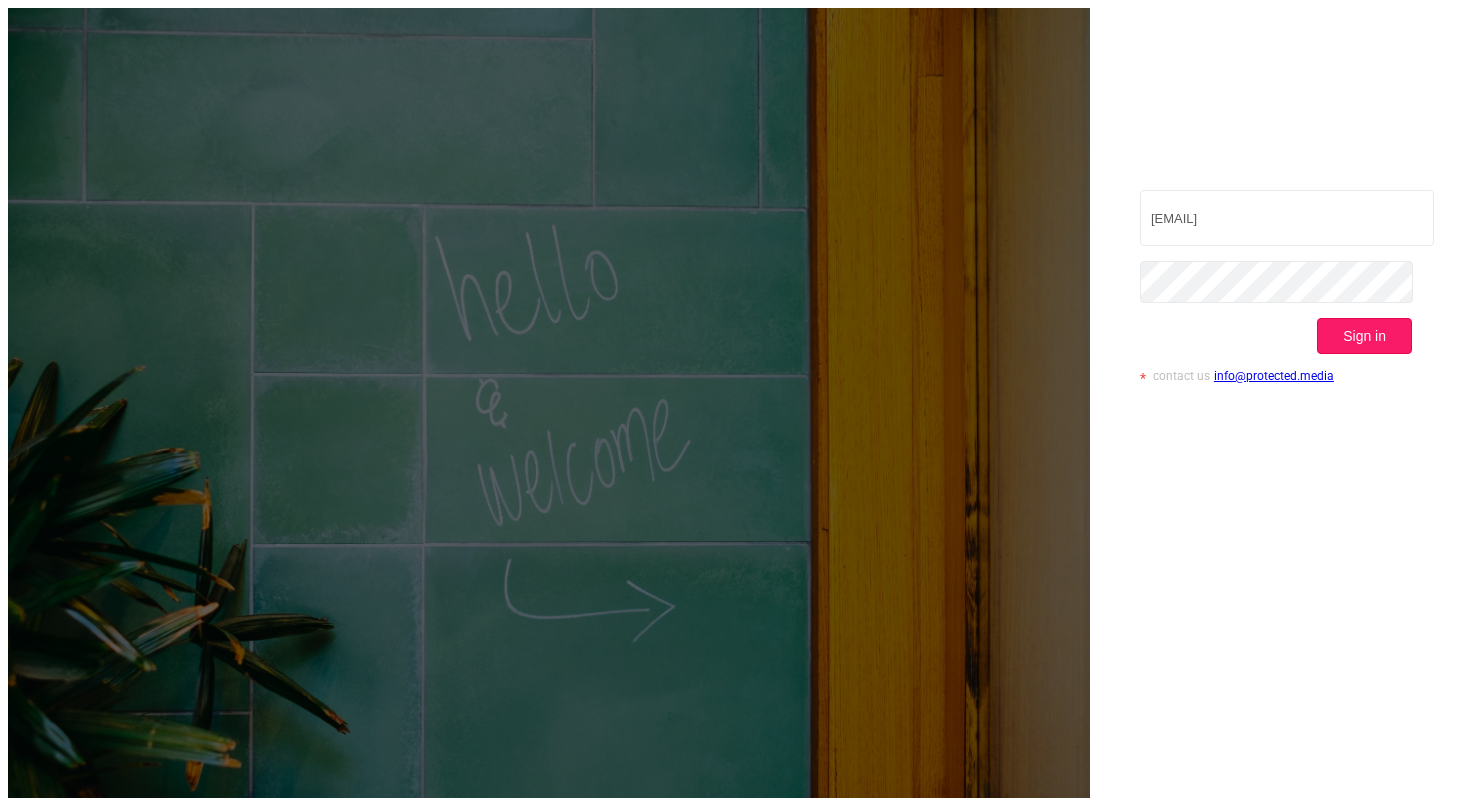 click on "Sign in" at bounding box center (1364, 336) 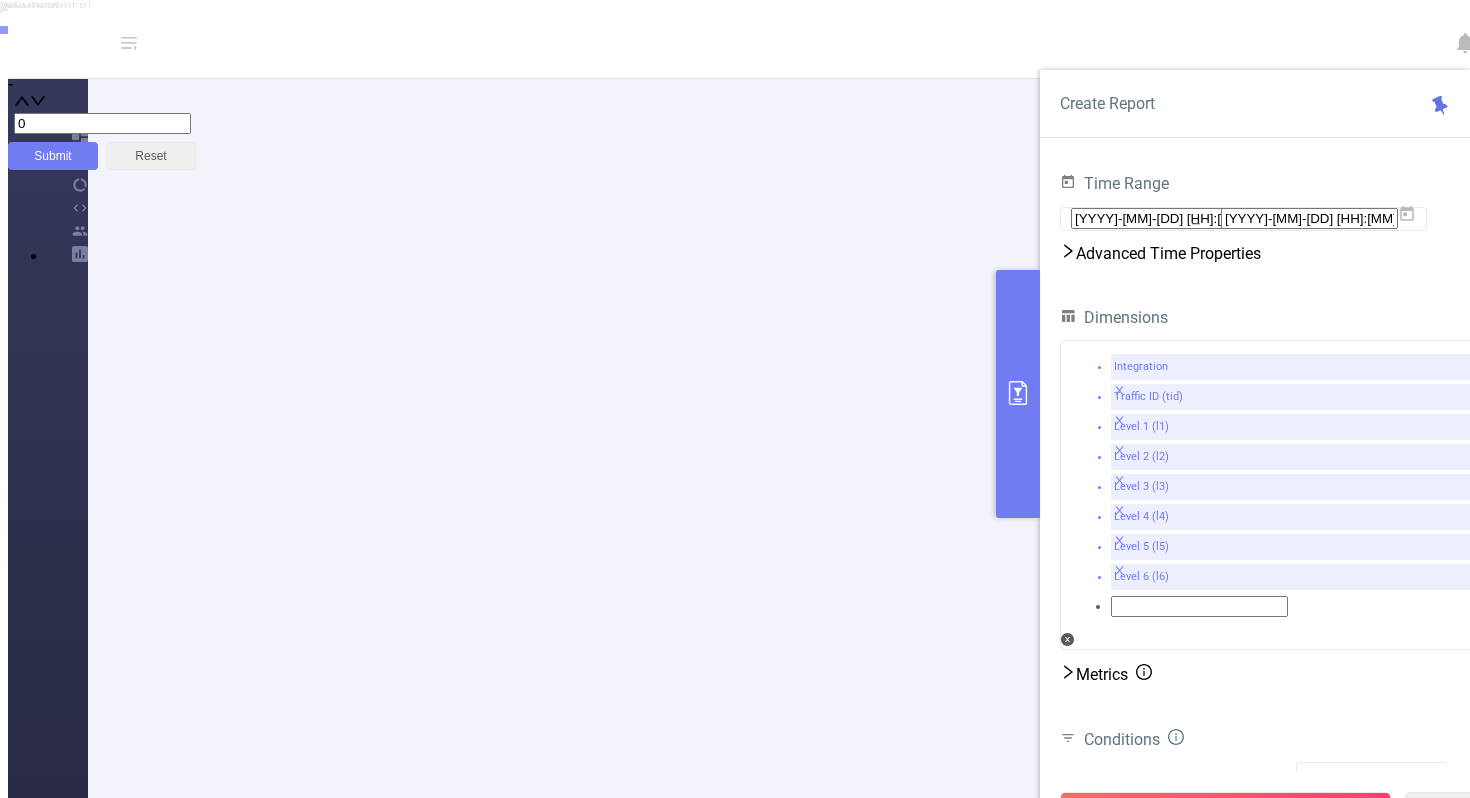 scroll, scrollTop: 364, scrollLeft: 0, axis: vertical 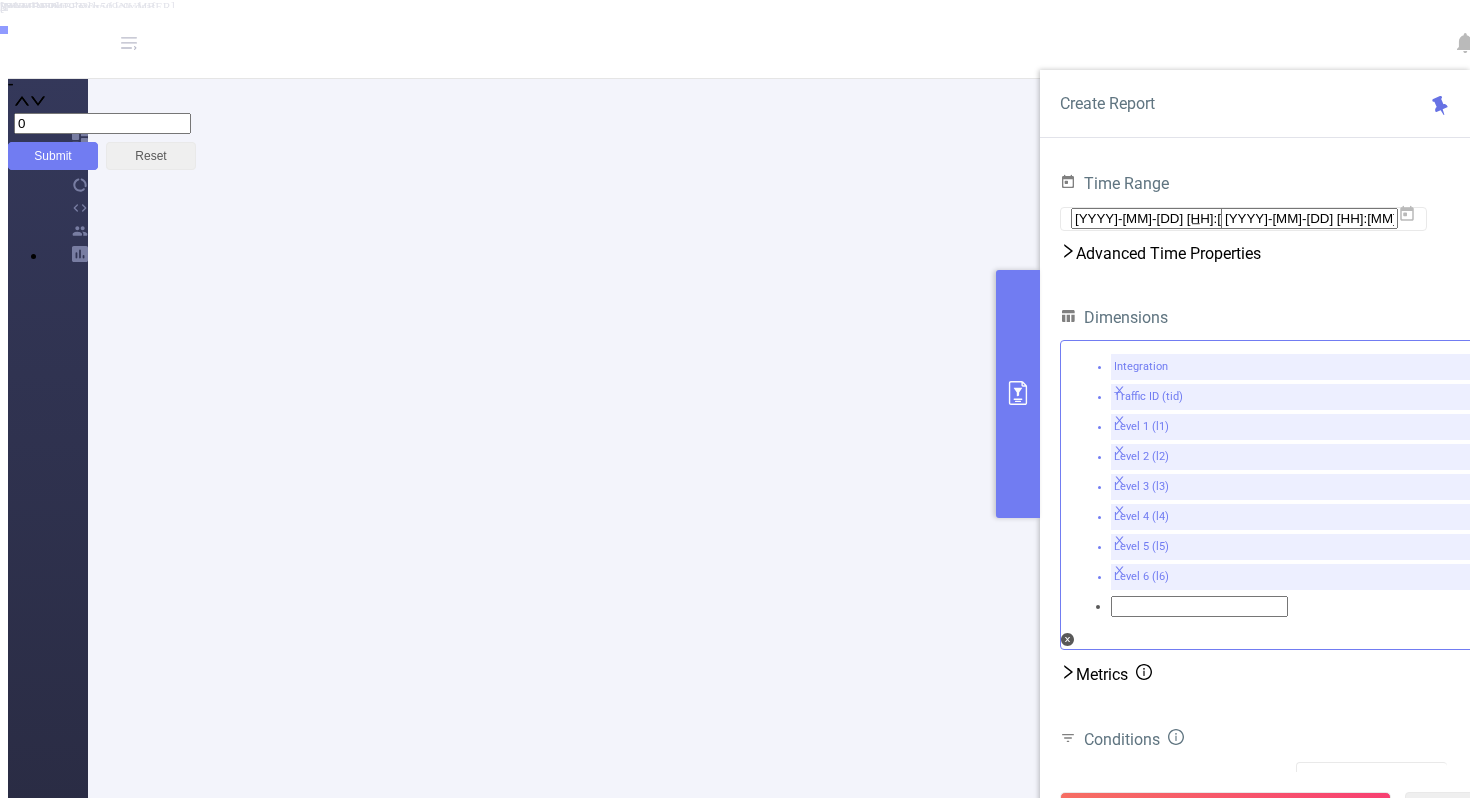 click at bounding box center (1119, 390) 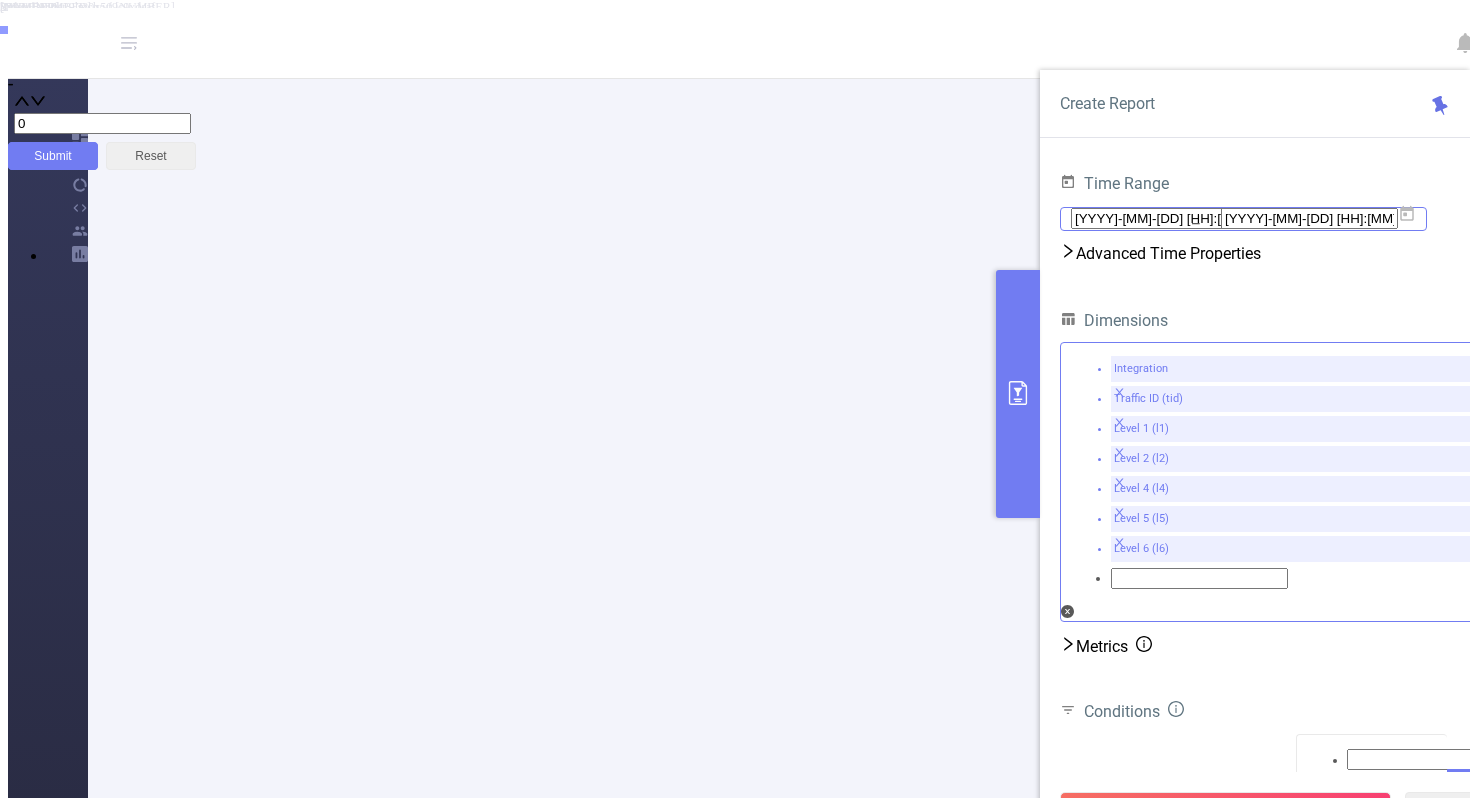 click at bounding box center [1407, 214] 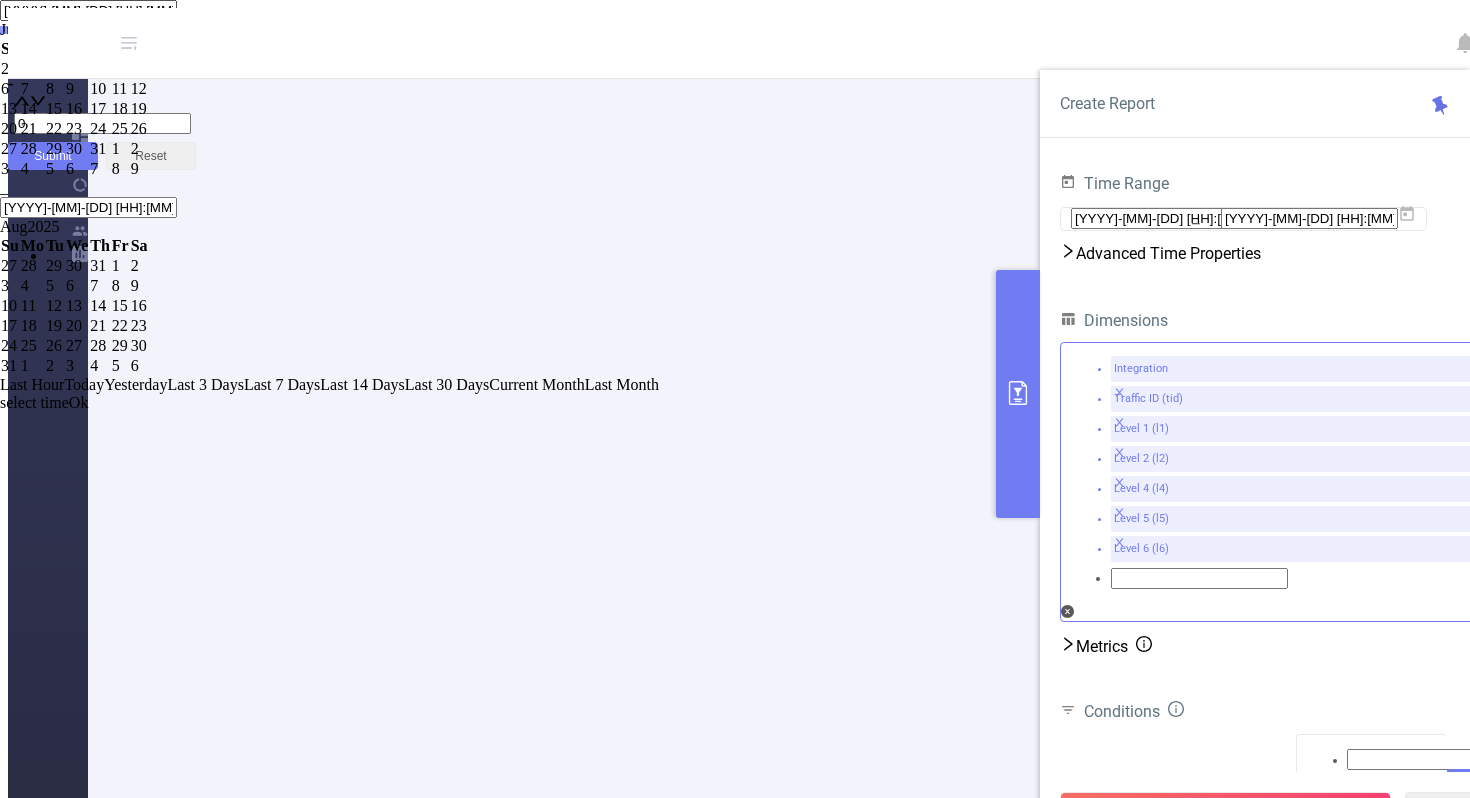 click on "3" at bounding box center (10, 69) 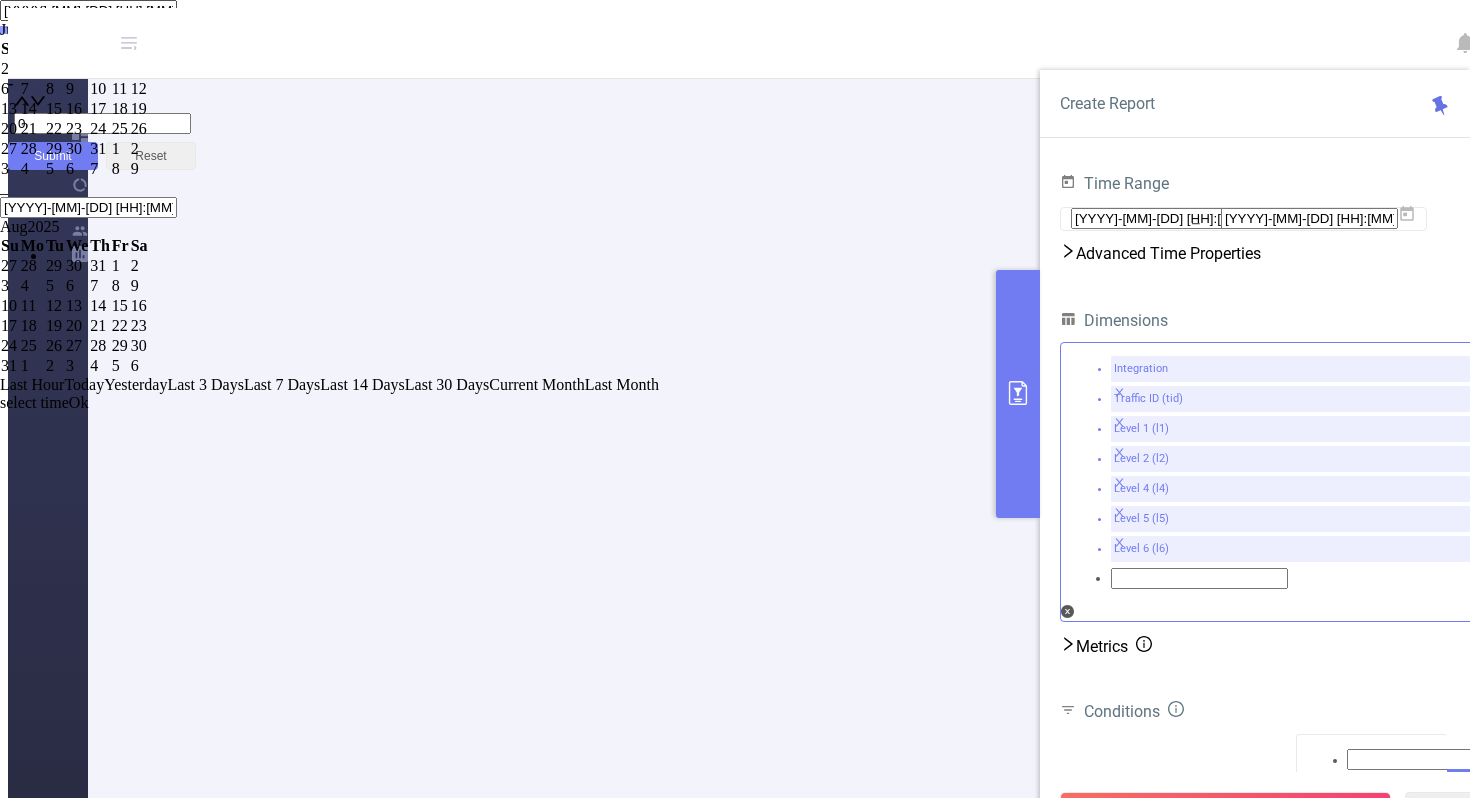 click on "8" at bounding box center [55, 89] 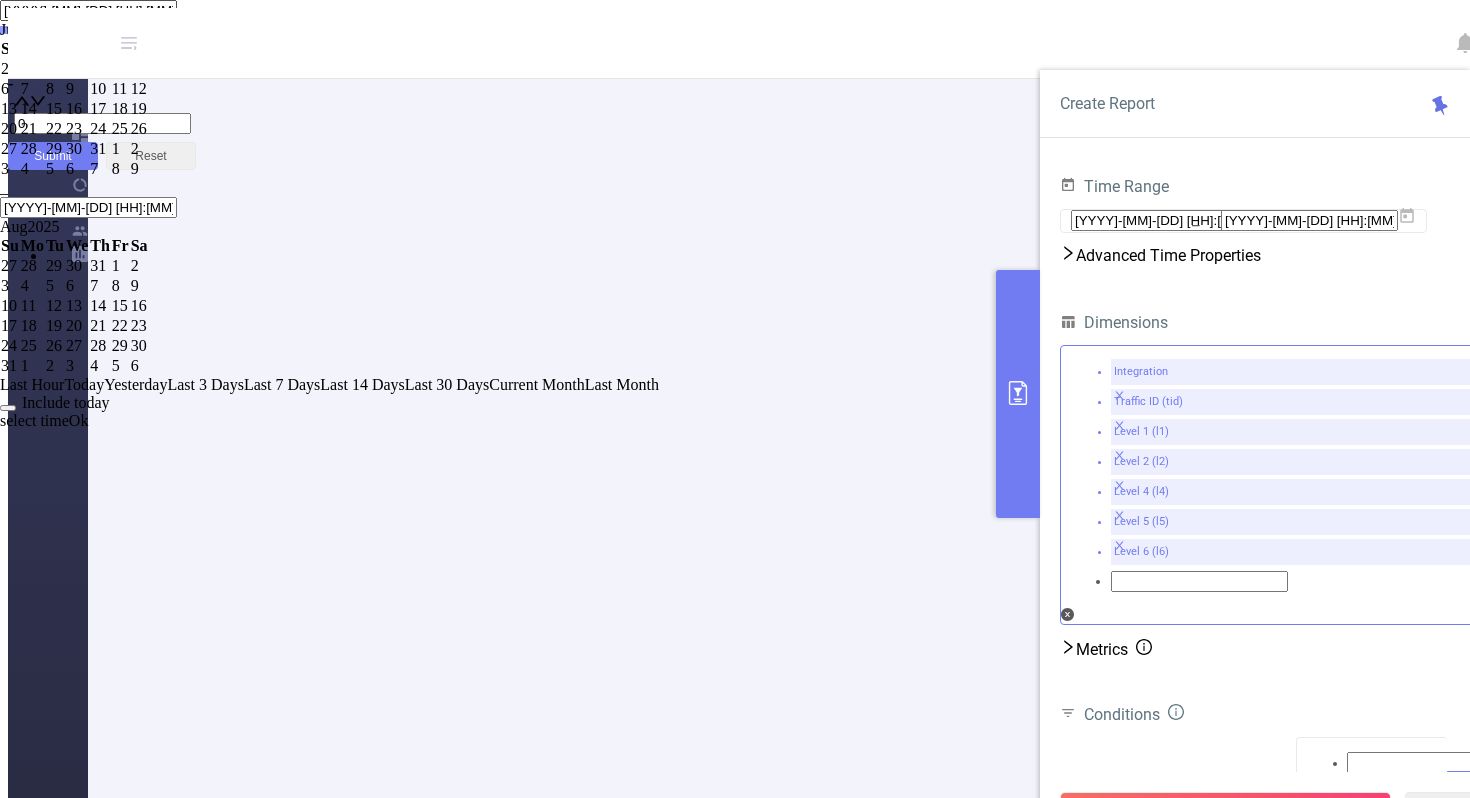 click on "2" at bounding box center [10, 69] 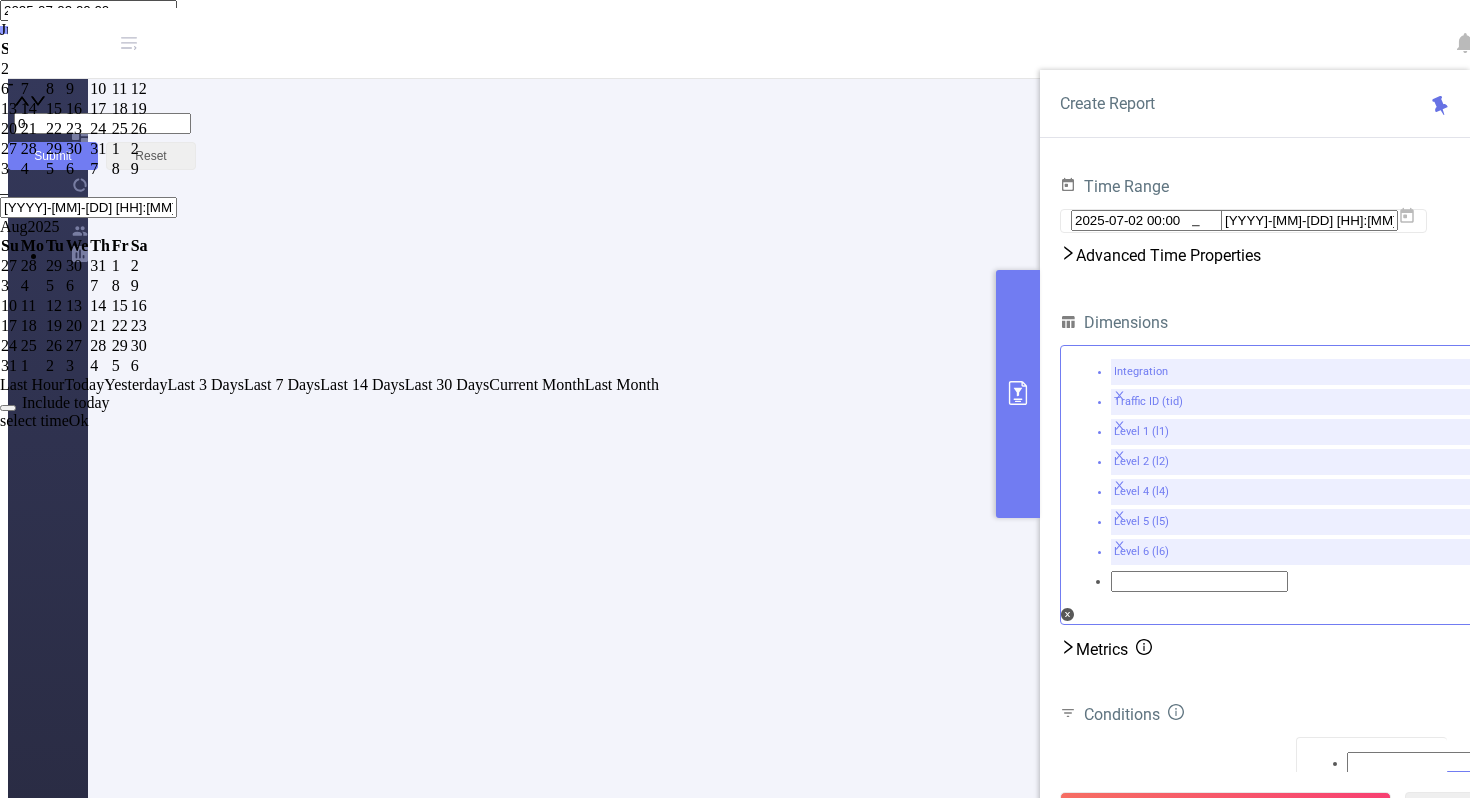 click on "Ok" at bounding box center [79, 420] 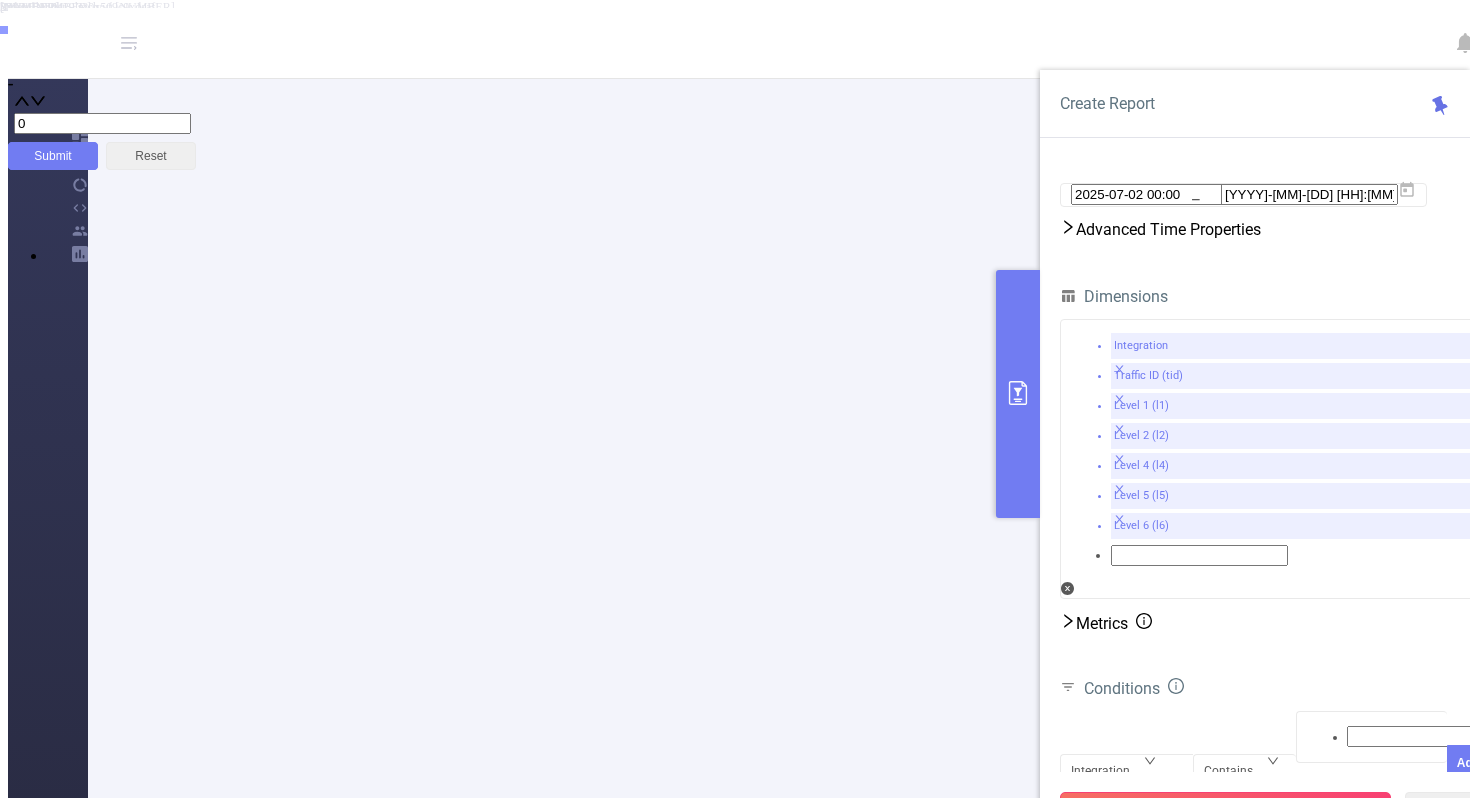 click on "Run Report" at bounding box center (1225, 810) 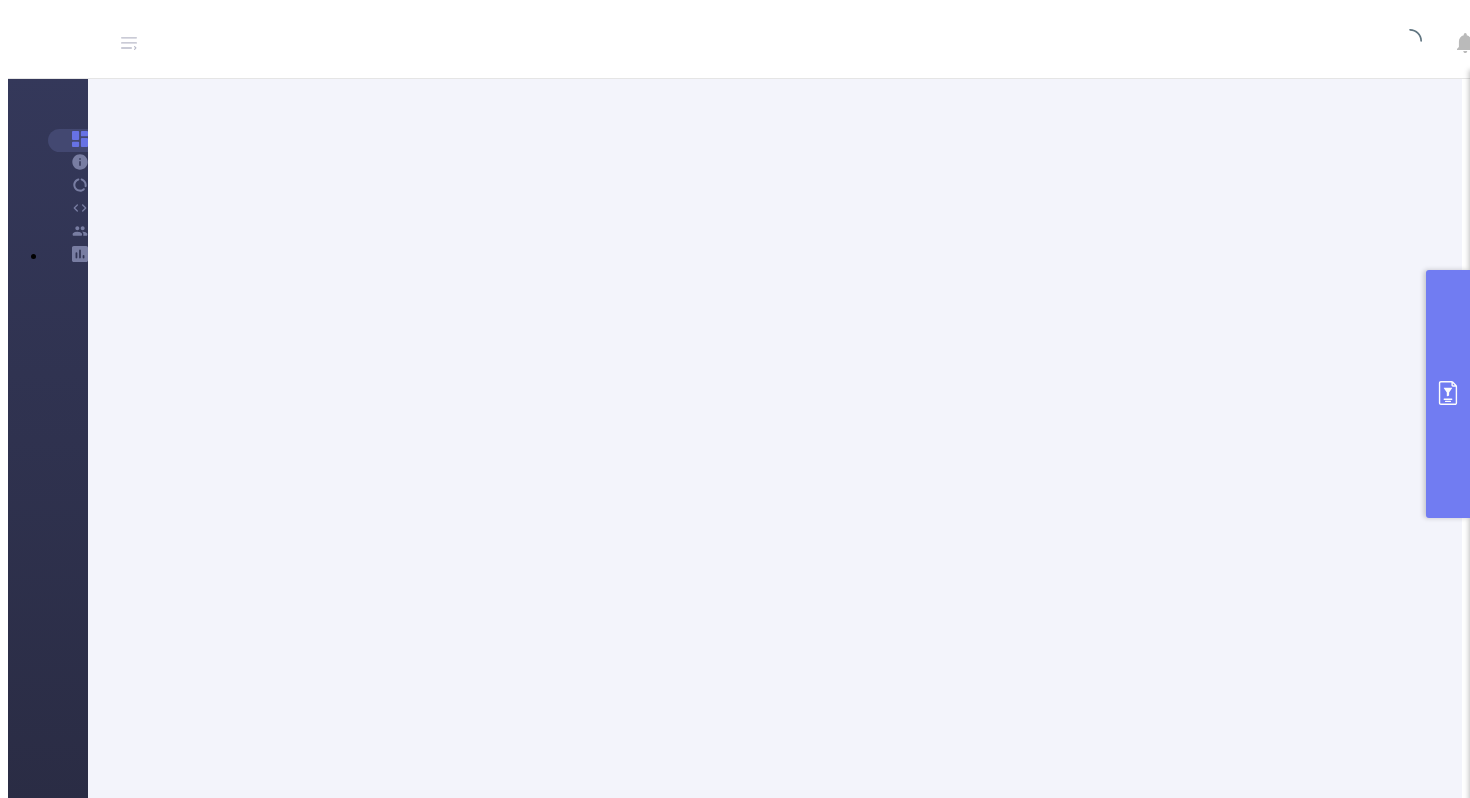 scroll, scrollTop: 190, scrollLeft: 0, axis: vertical 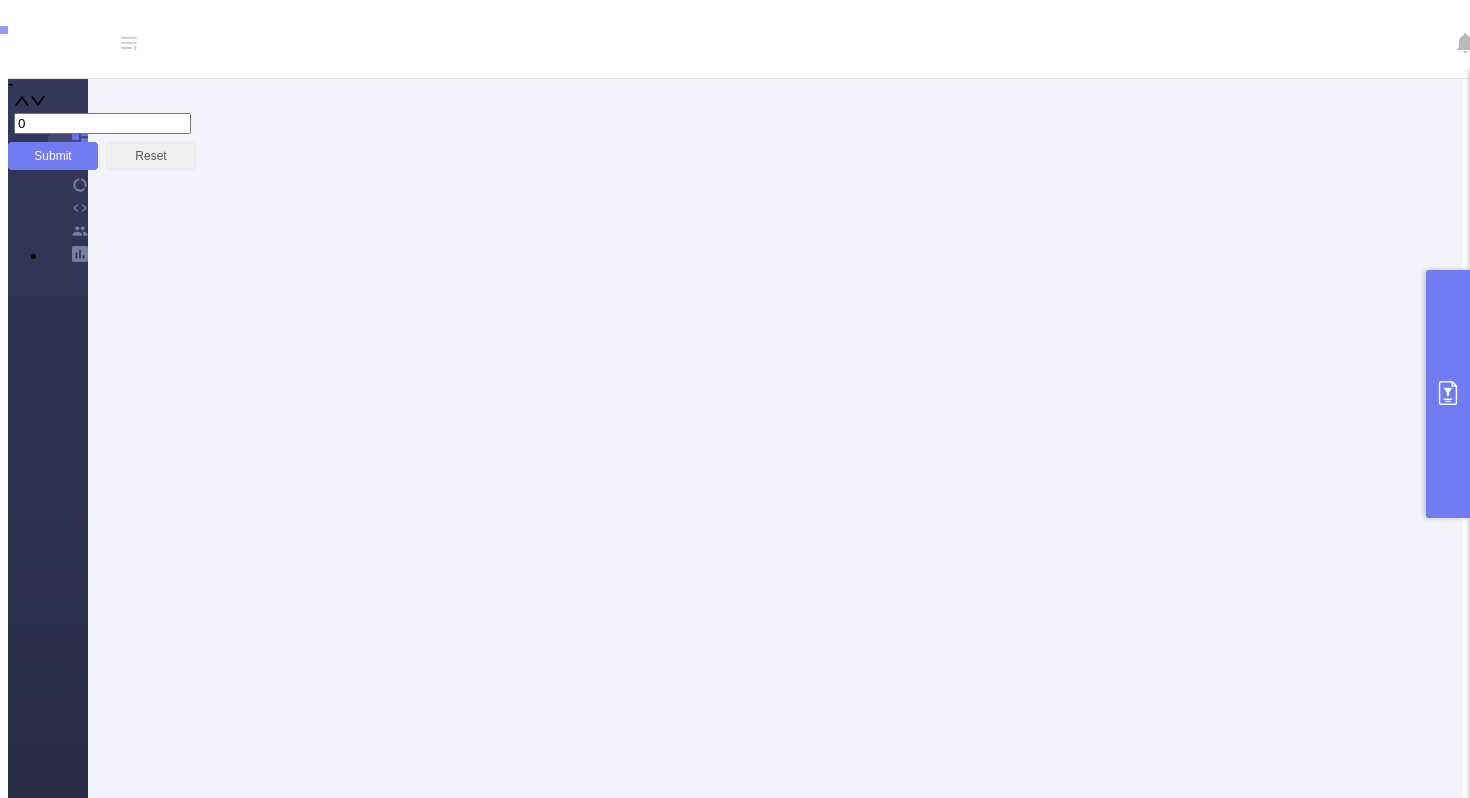 click at bounding box center [1935, 2077] 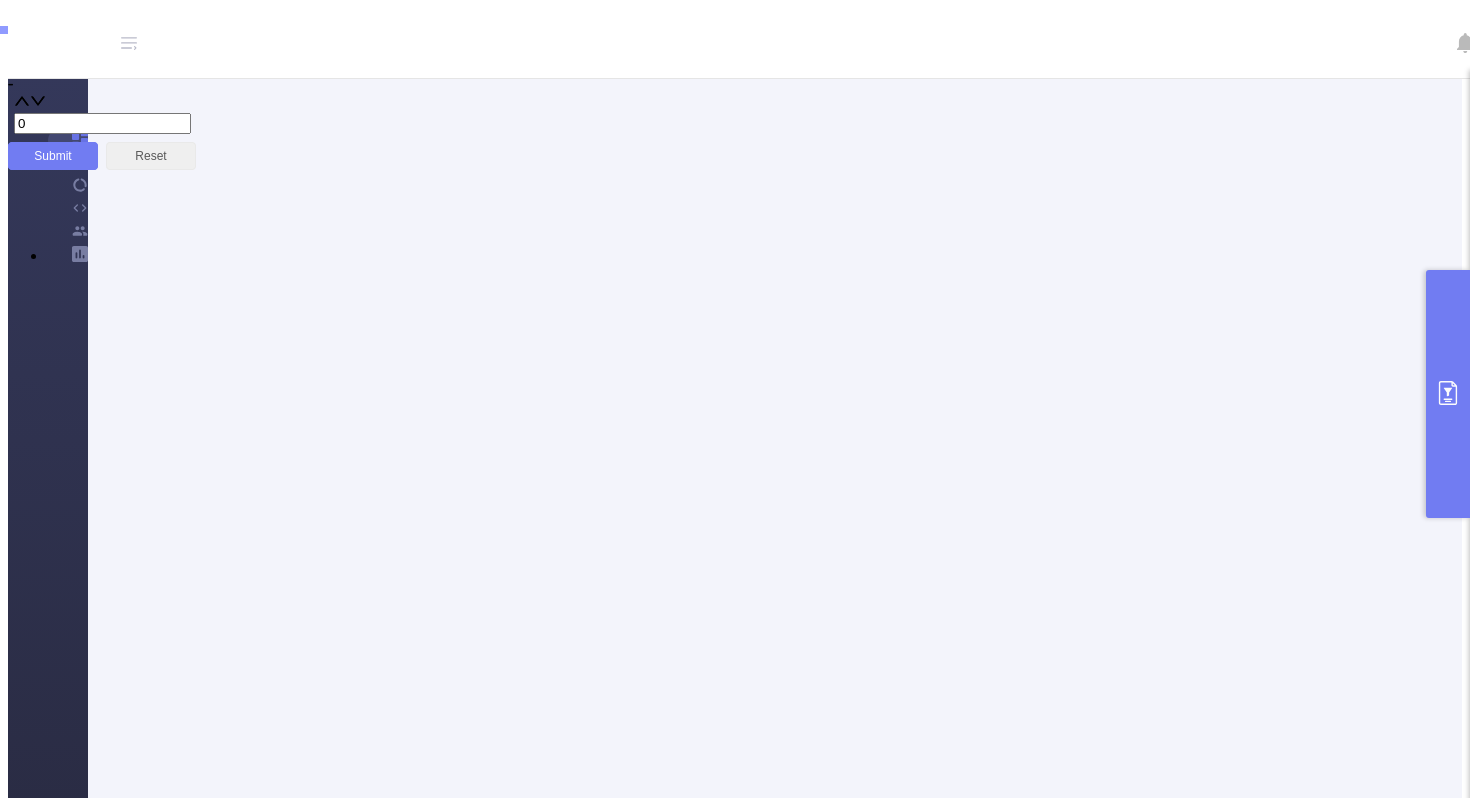 click on "Export" at bounding box center (101, 1040) 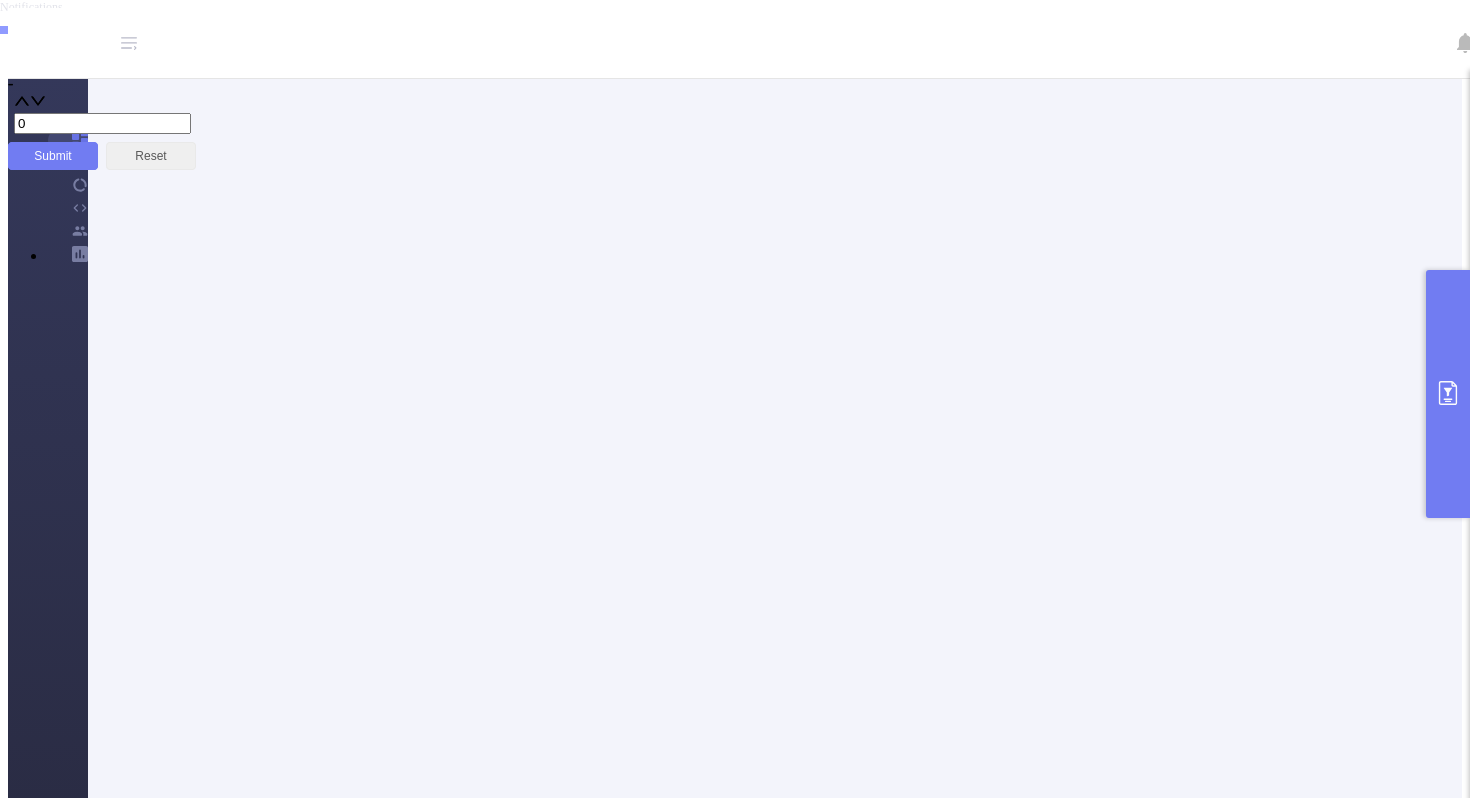scroll, scrollTop: 0, scrollLeft: 0, axis: both 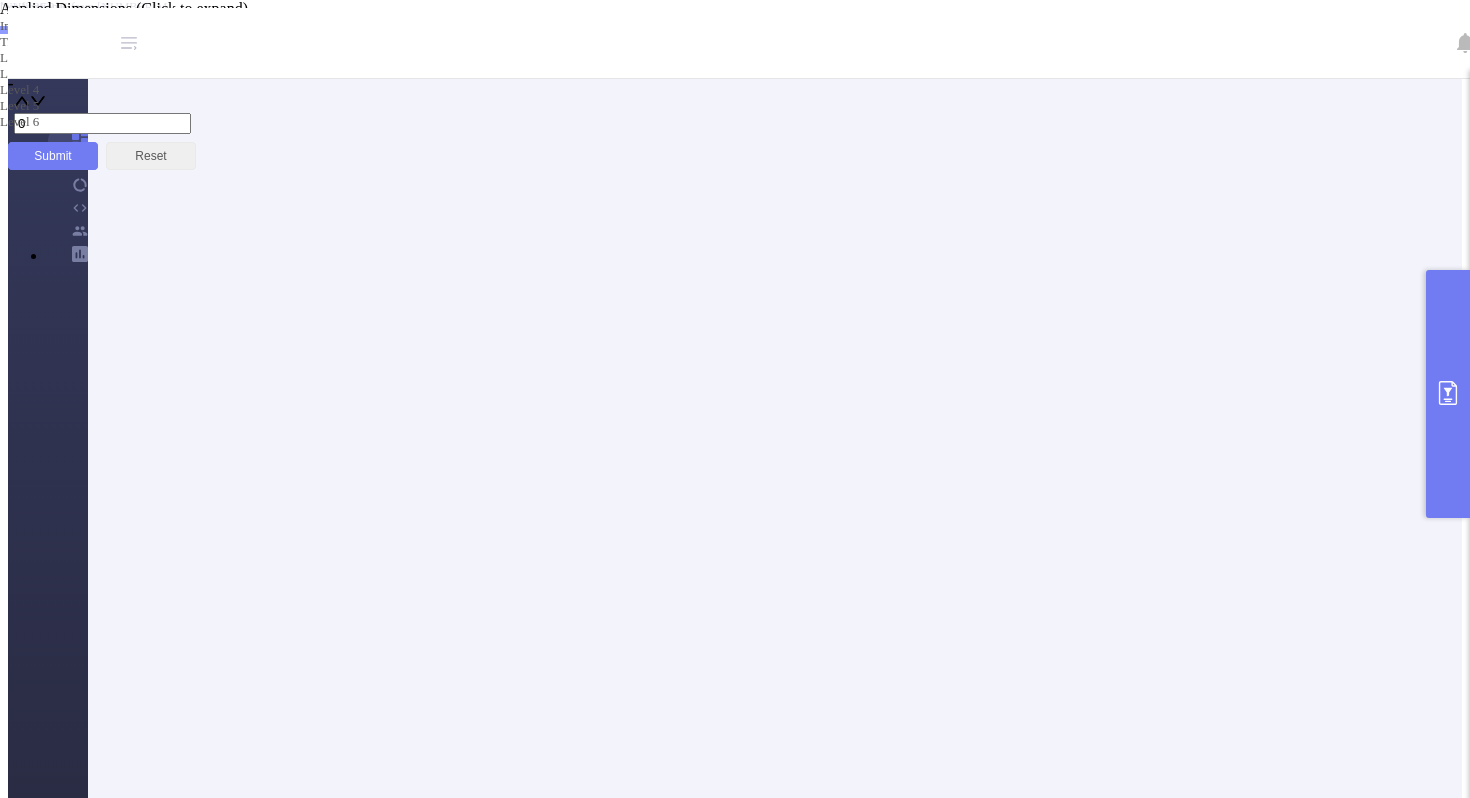 click on "Xg" at bounding box center (813, 43) 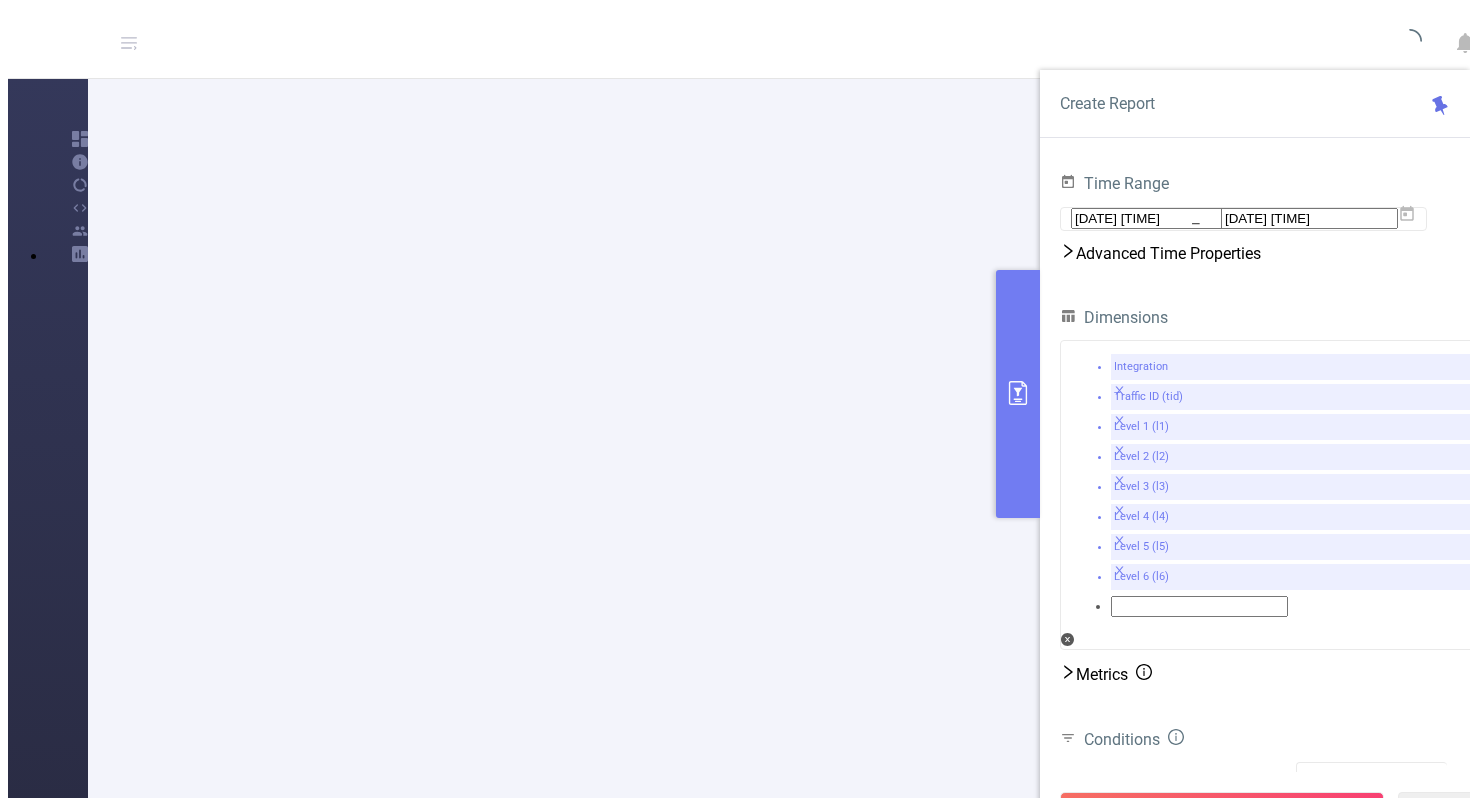 scroll, scrollTop: 0, scrollLeft: 0, axis: both 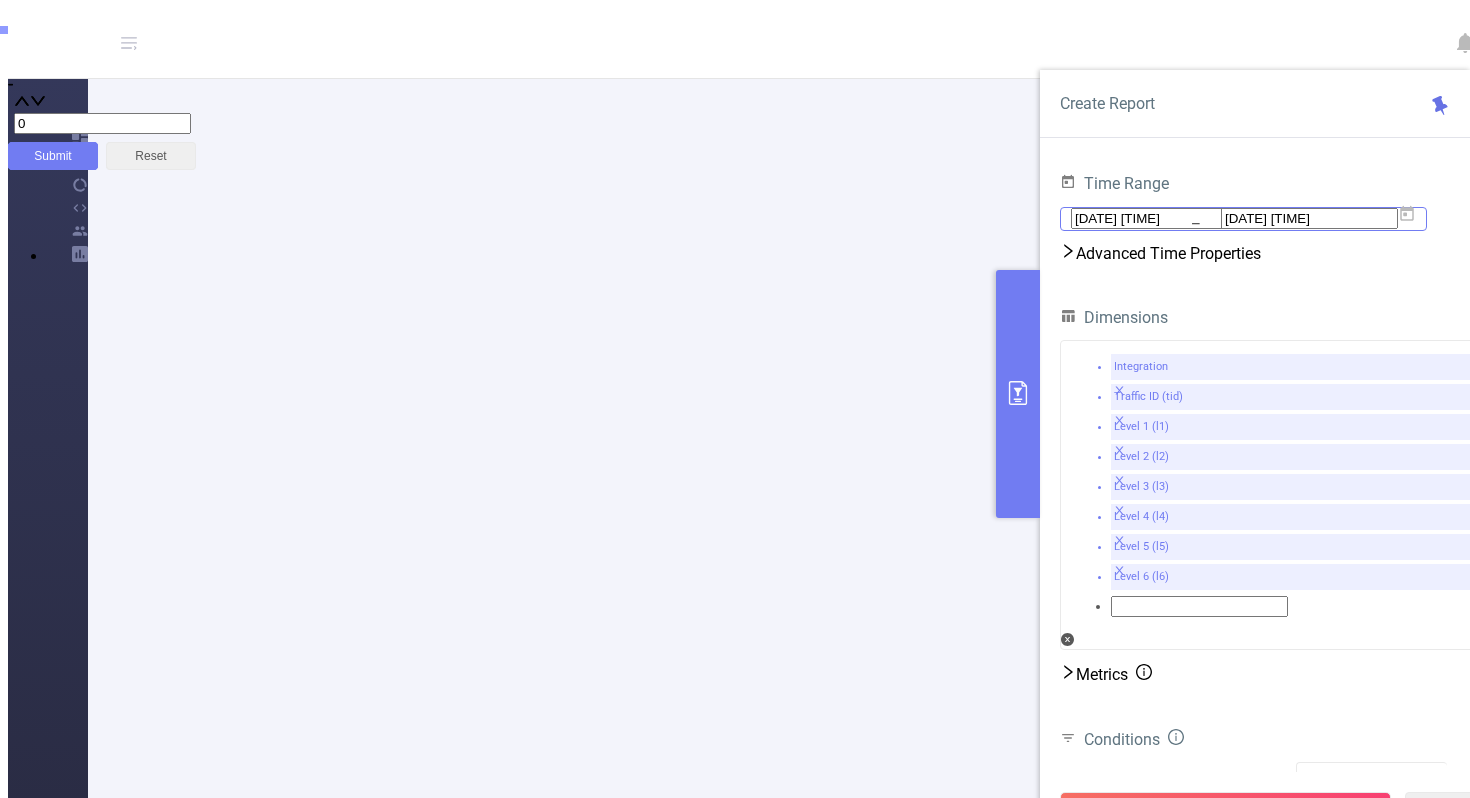 click at bounding box center (1407, 213) 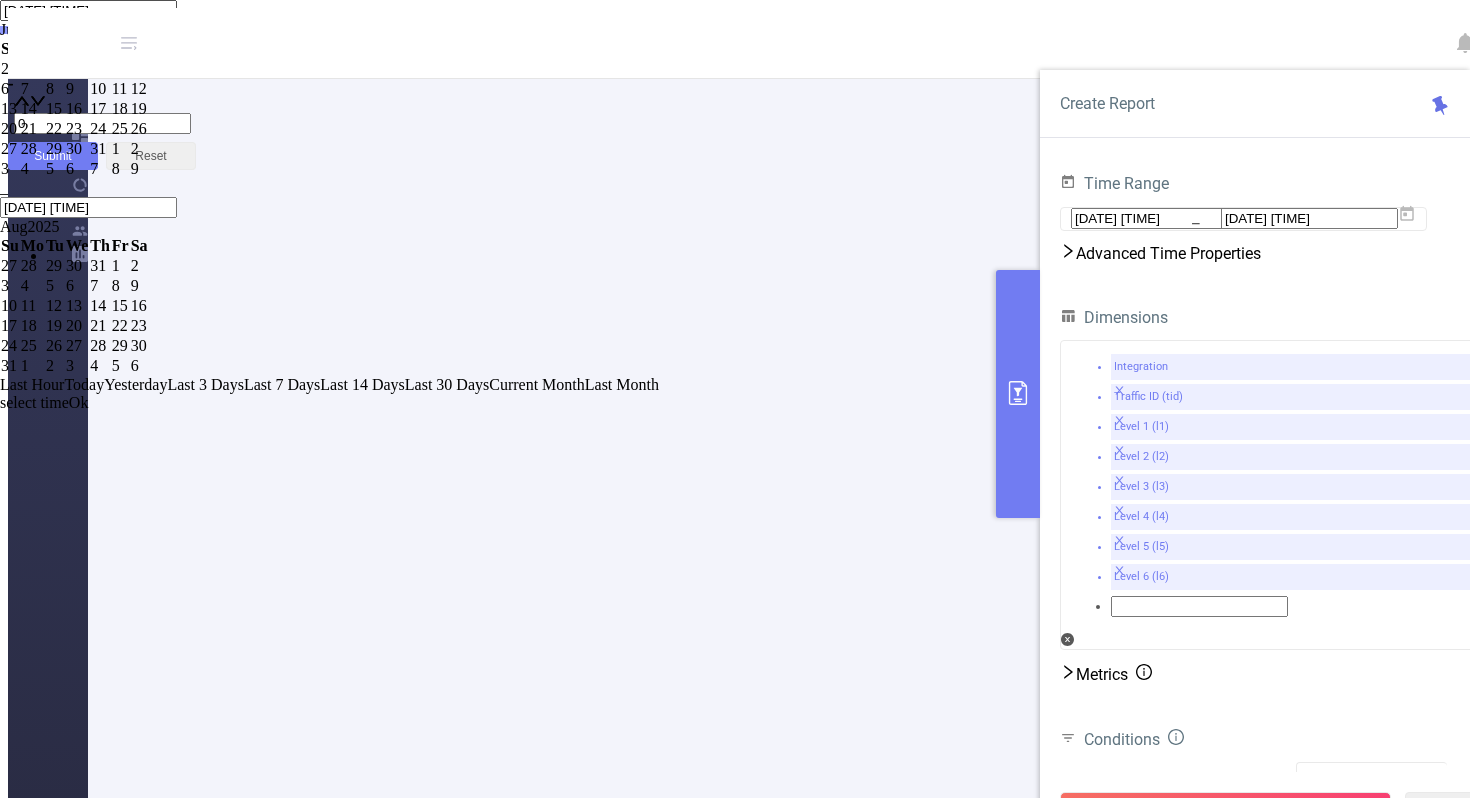 click on "2" at bounding box center [10, 69] 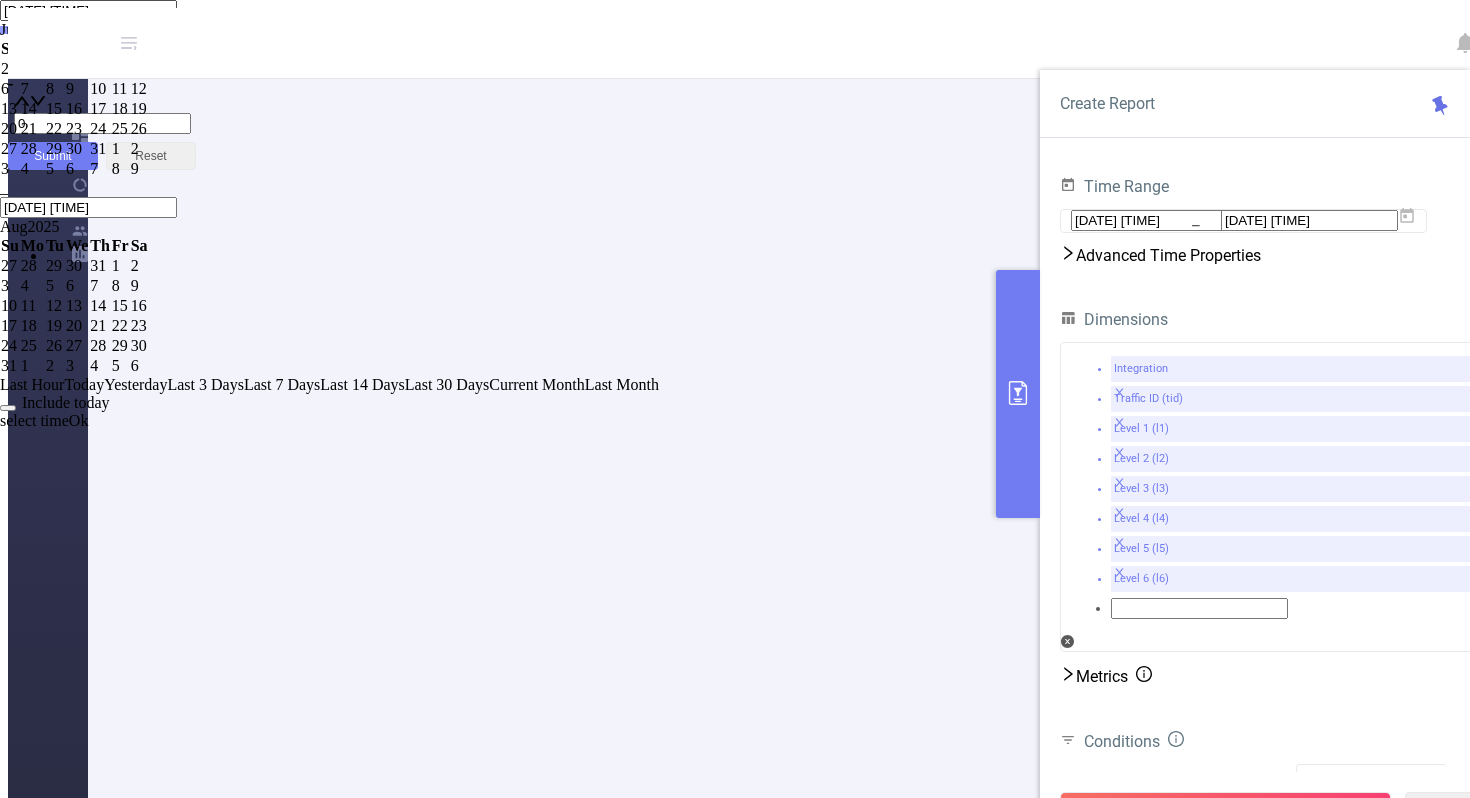 click on "Ok" at bounding box center [79, 420] 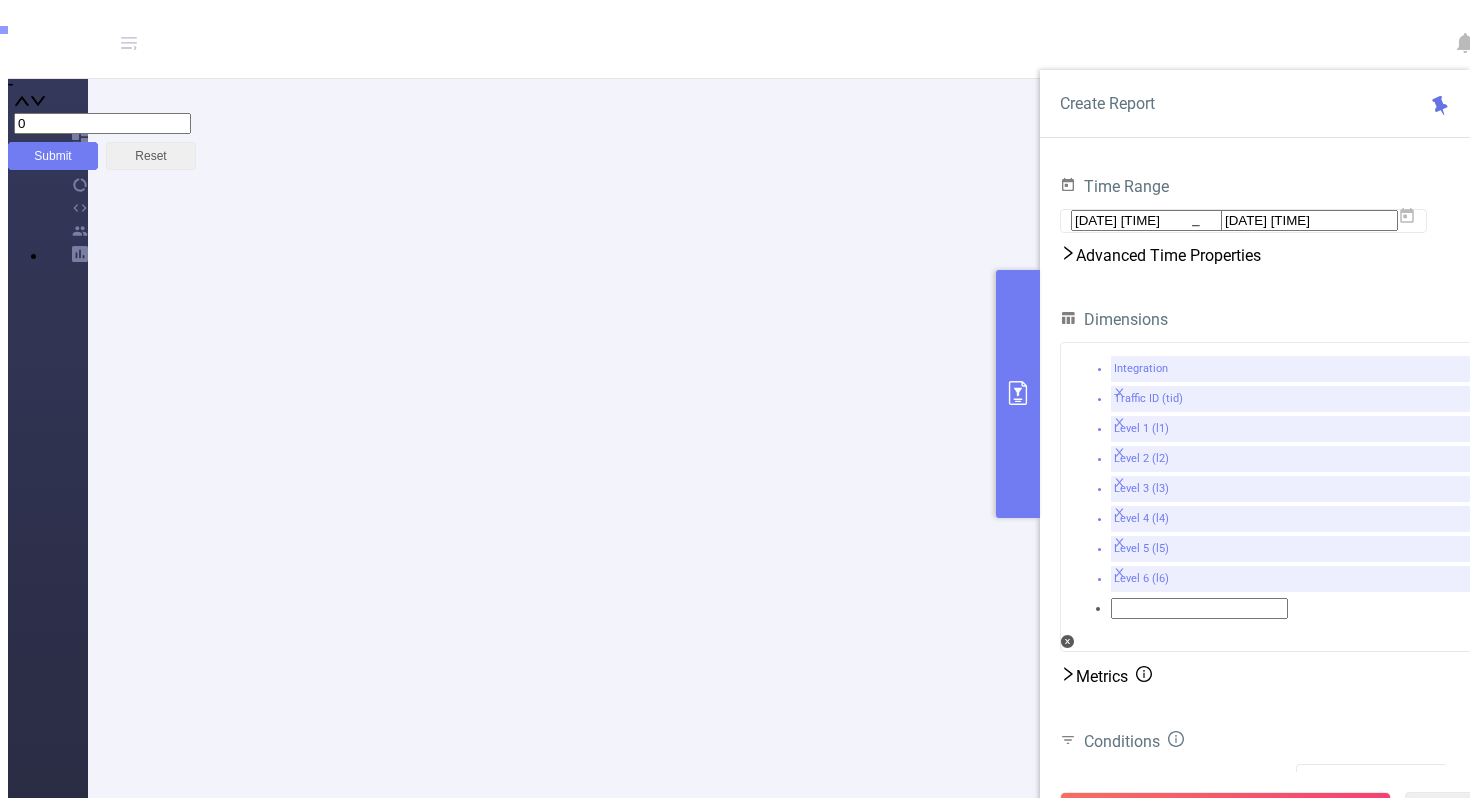 scroll, scrollTop: 203, scrollLeft: 0, axis: vertical 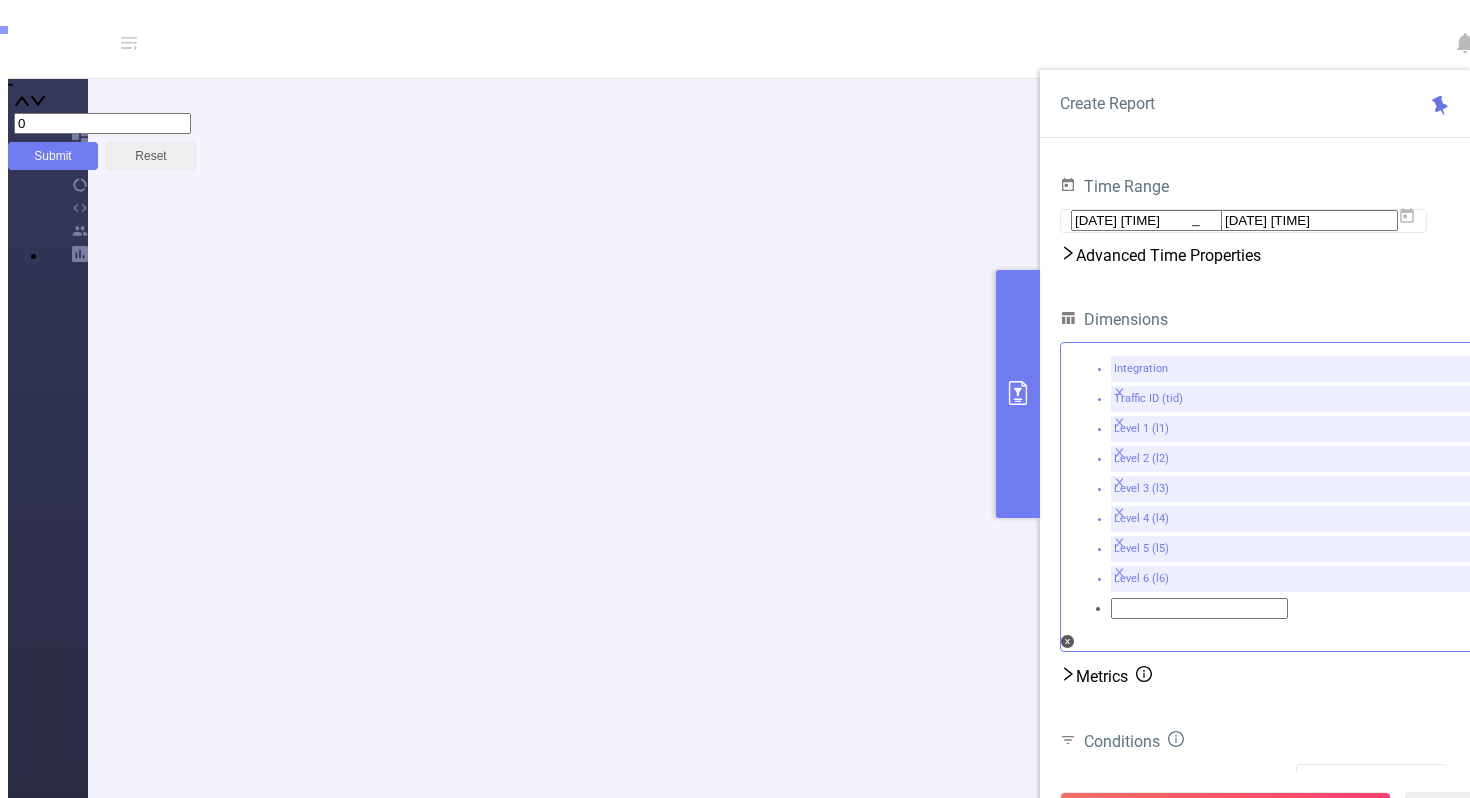 click at bounding box center (1120, 393) 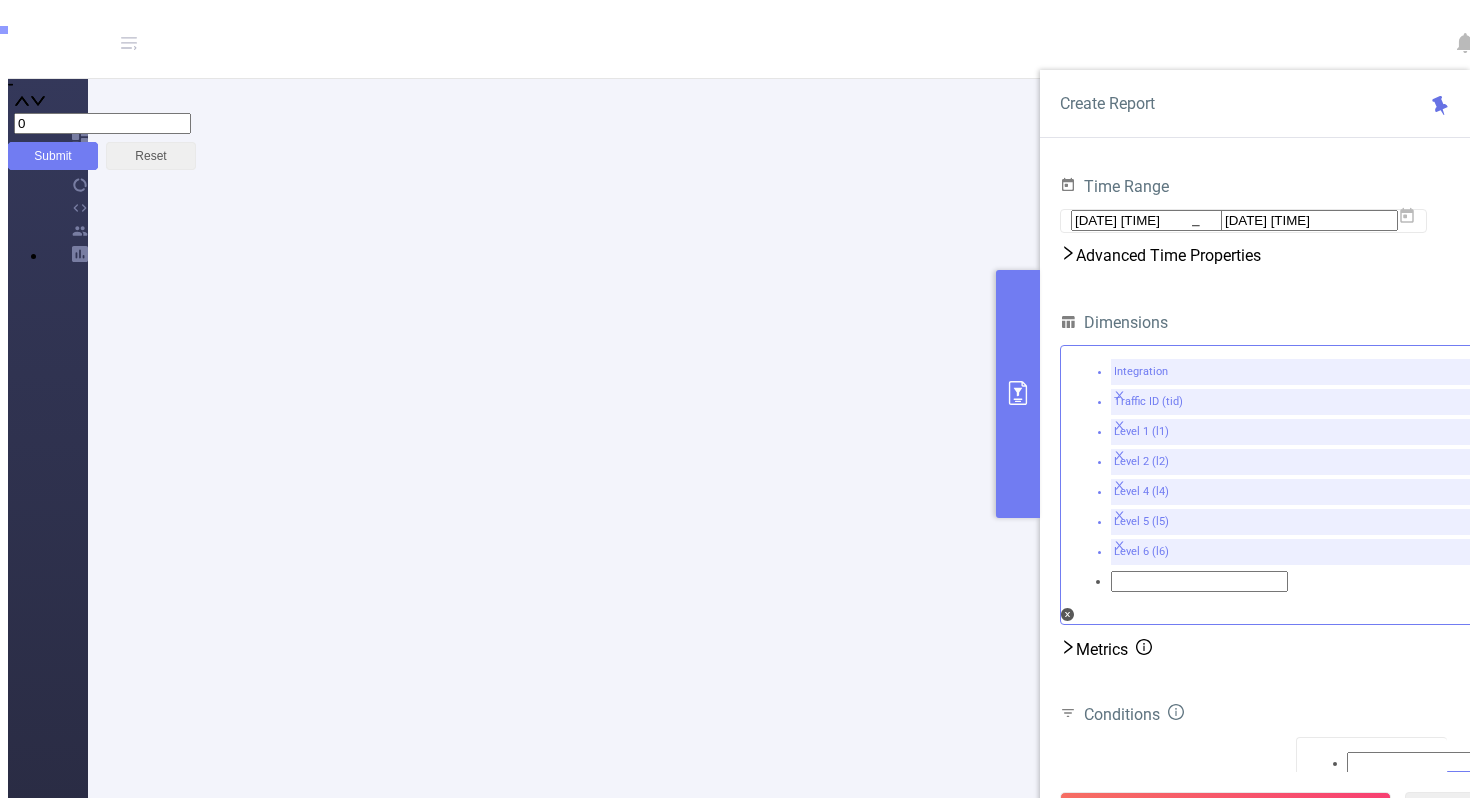 scroll, scrollTop: 242, scrollLeft: 0, axis: vertical 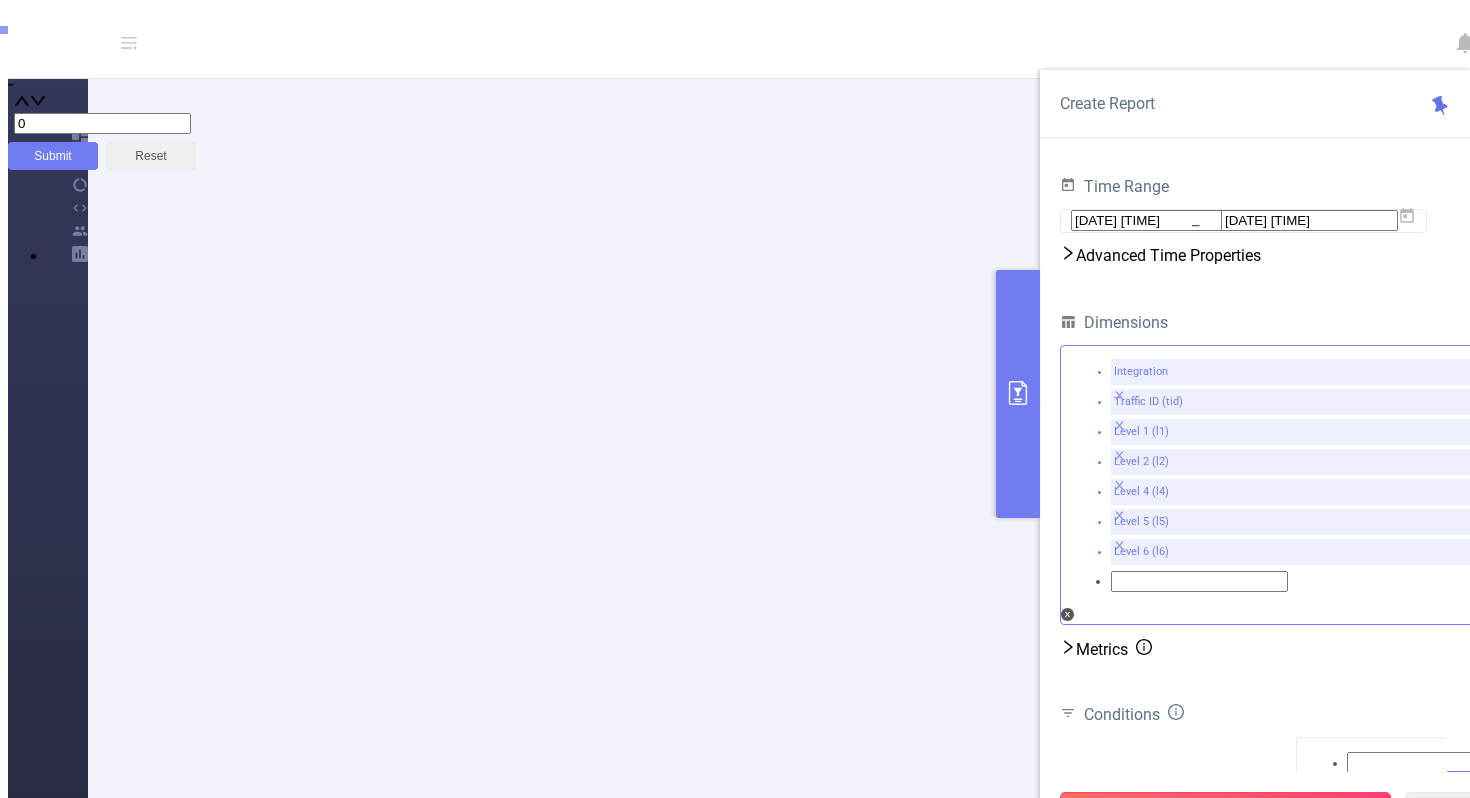 click on "Run Report" at bounding box center [1225, 810] 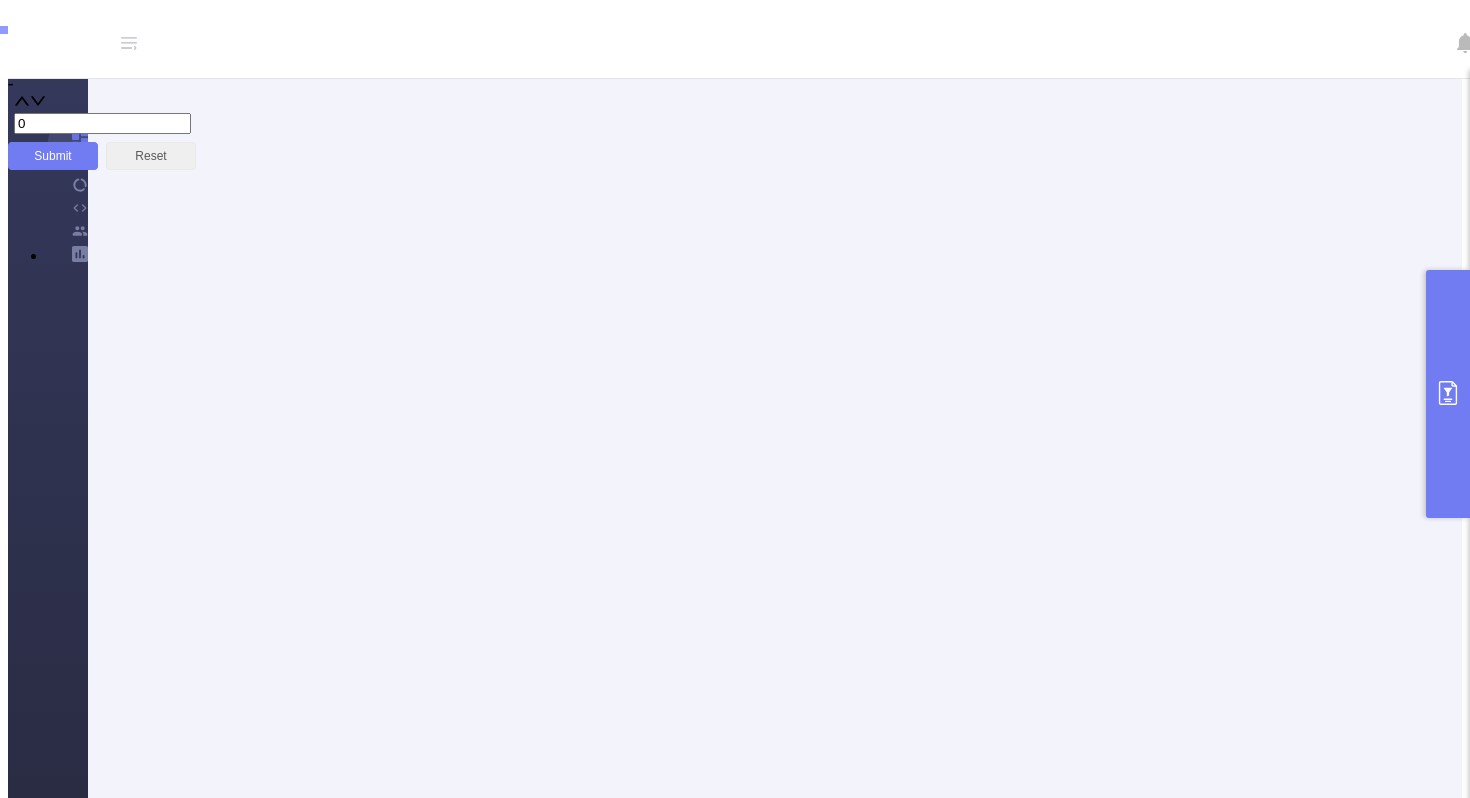 scroll, scrollTop: 0, scrollLeft: 0, axis: both 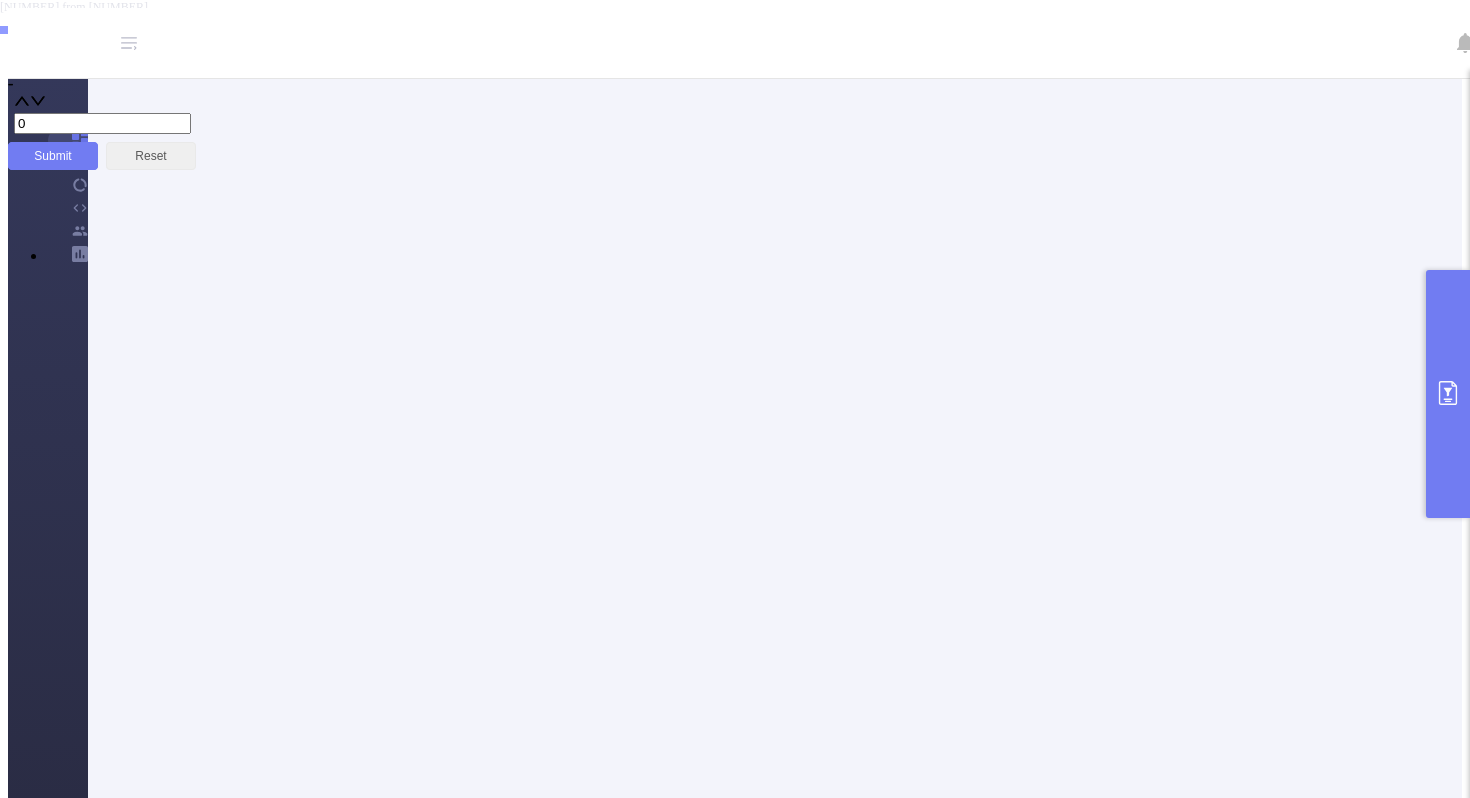 click at bounding box center (1448, 394) 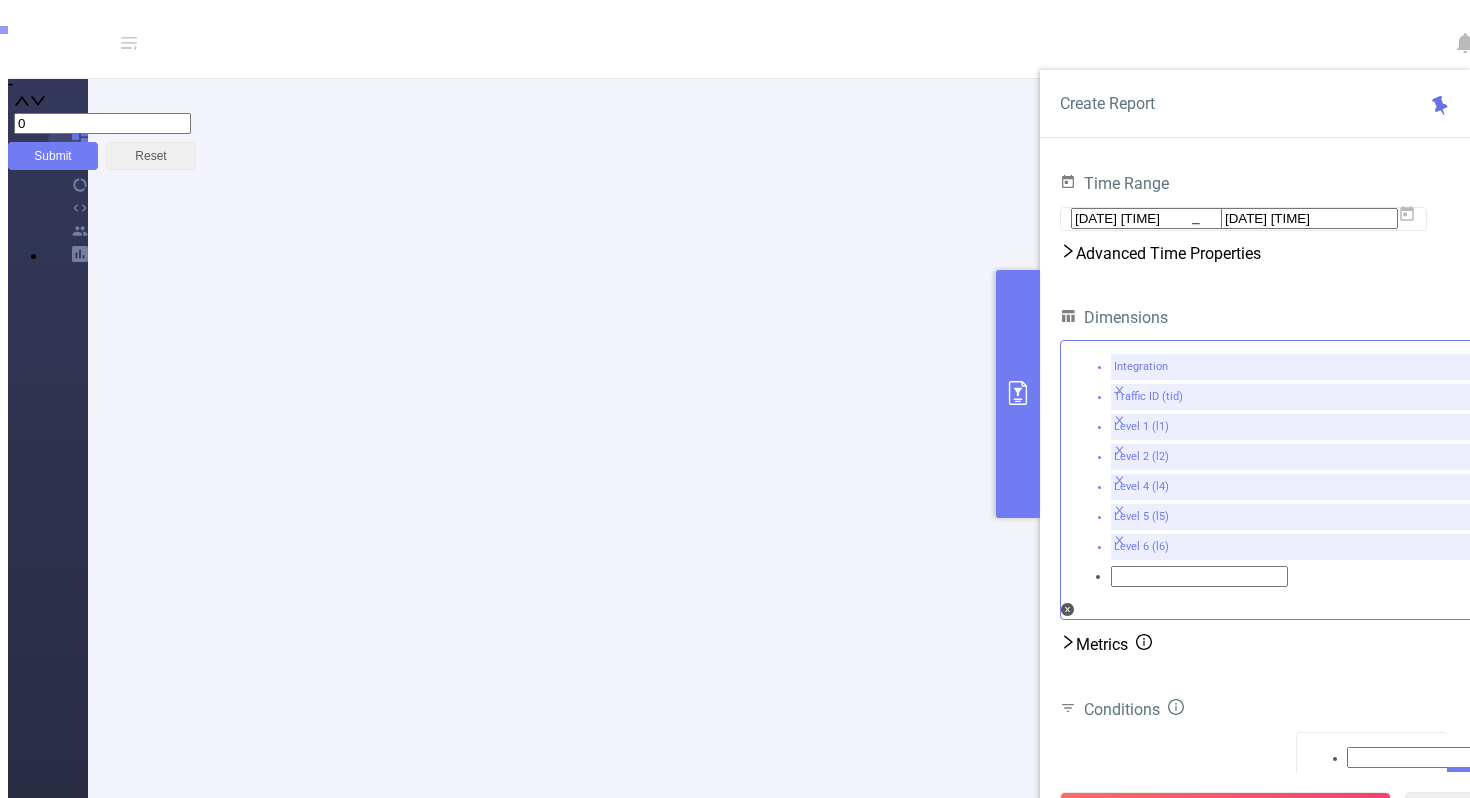 click on "Total: 21,804,618 Total: 21,804,618 11% Fraudulent 7.4% Suspicious 18.4% Invalid Traffic       Traffic Over Time           IVT by Category     02/07 03/07 04/07 05/07 06/07 07/07 08/07 0% 5% 10% 19.8% 0 950K 1.9M 2.85M 3.8M Fraud Suspicious Invalid Traffic Net Impressions Total Net Impressions Total Transactions Gross Impressions 02/07/2025" at bounding box center [529, 1388] 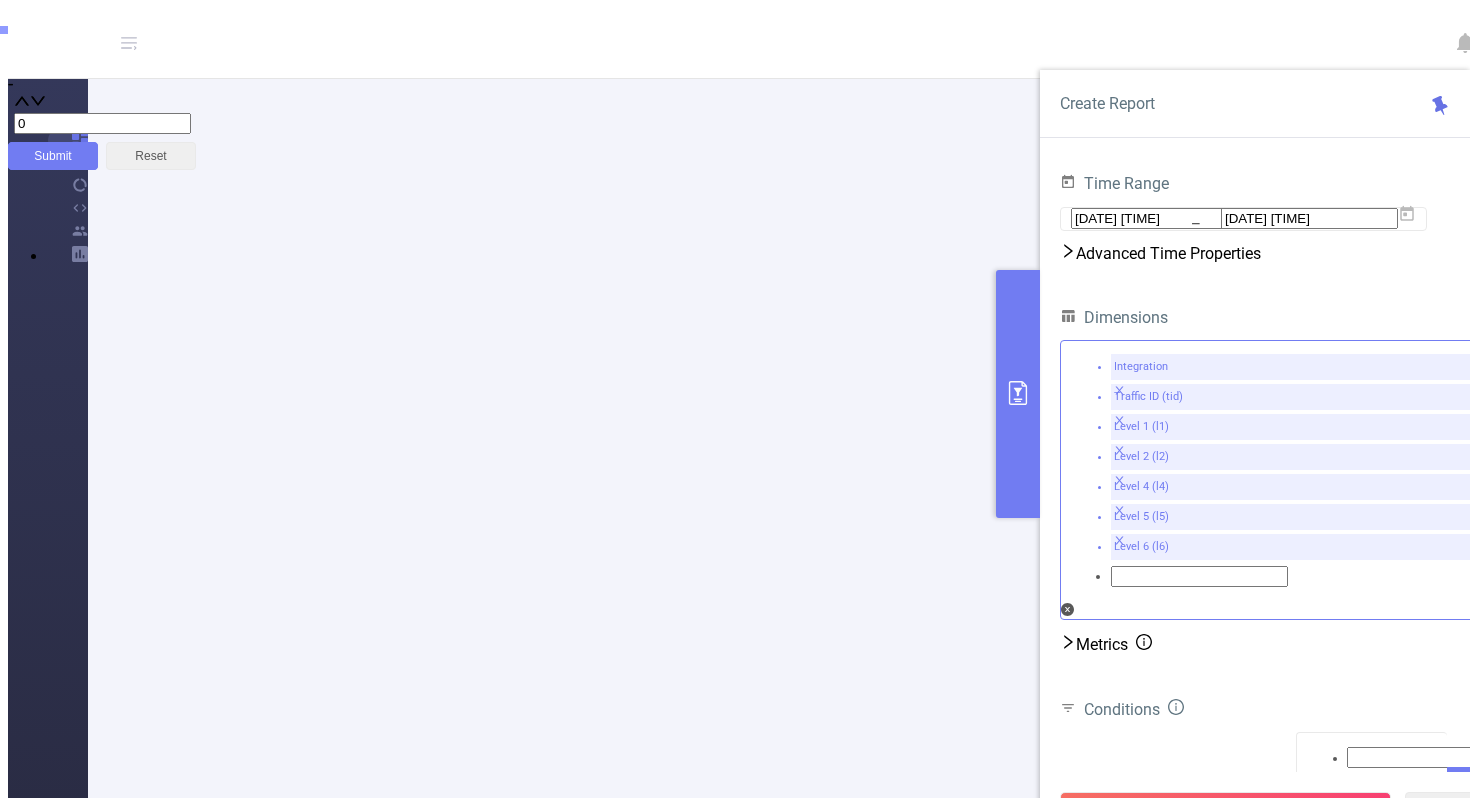 scroll, scrollTop: 293, scrollLeft: 0, axis: vertical 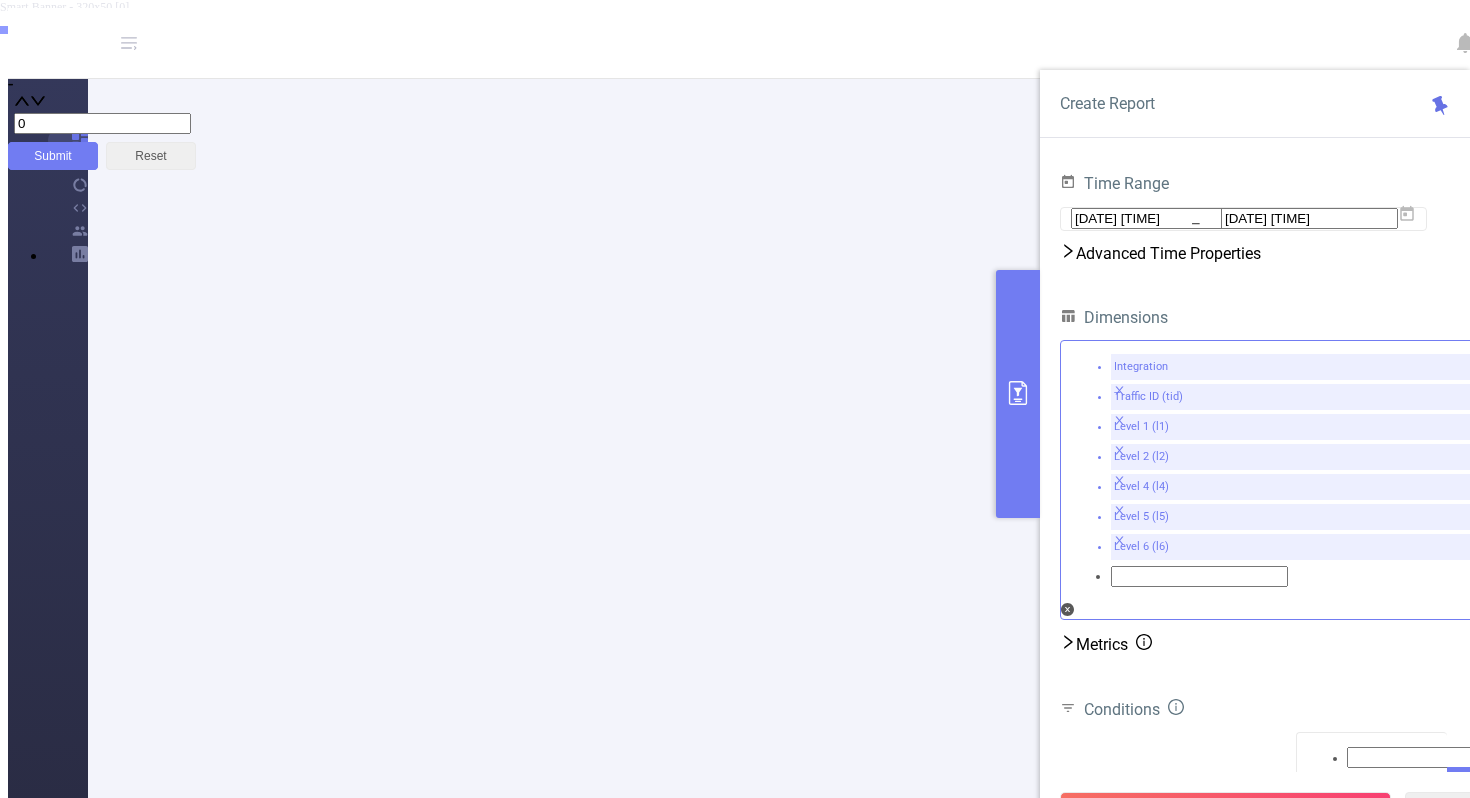click at bounding box center [1120, 390] 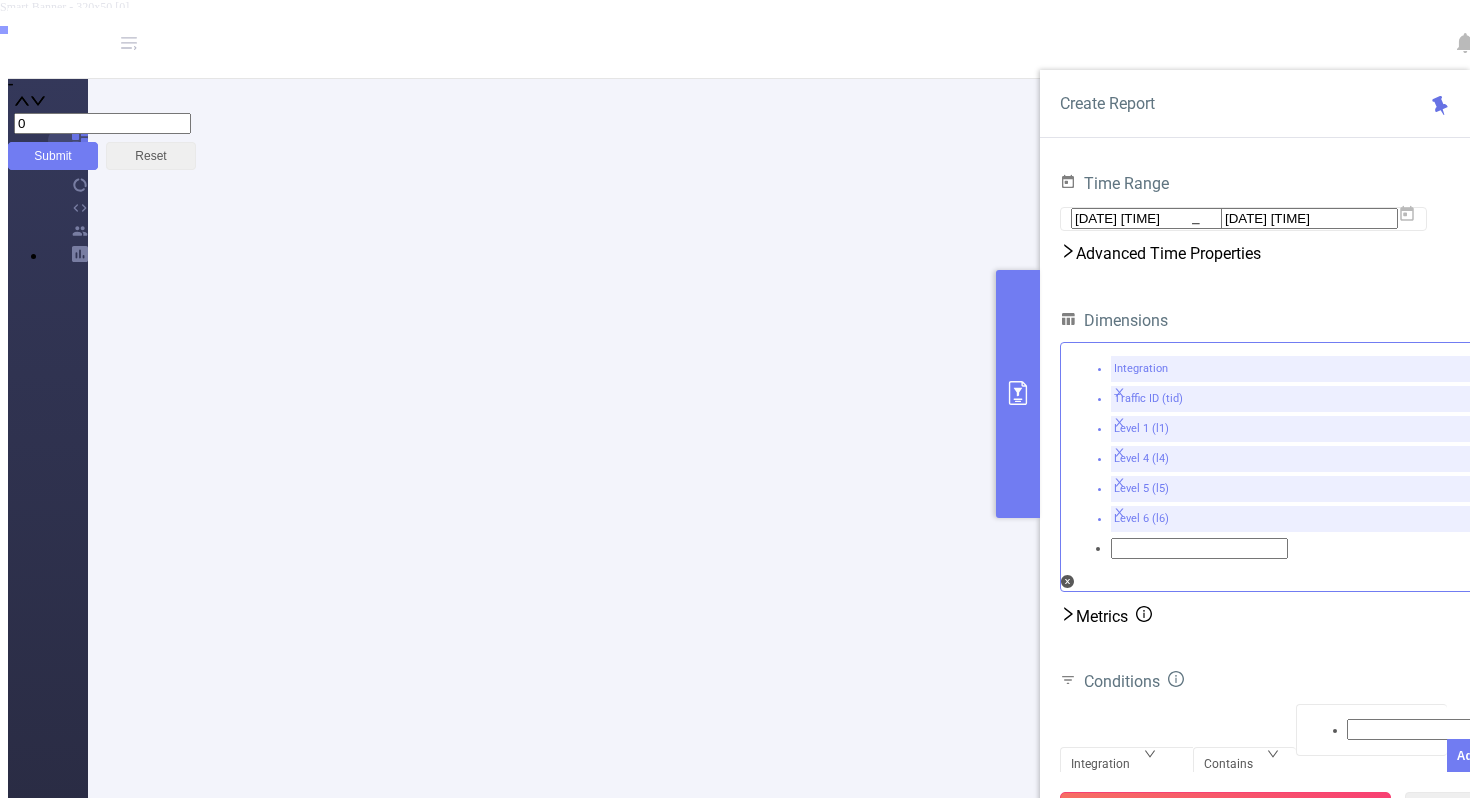 click on "Run Report" at bounding box center [1225, 810] 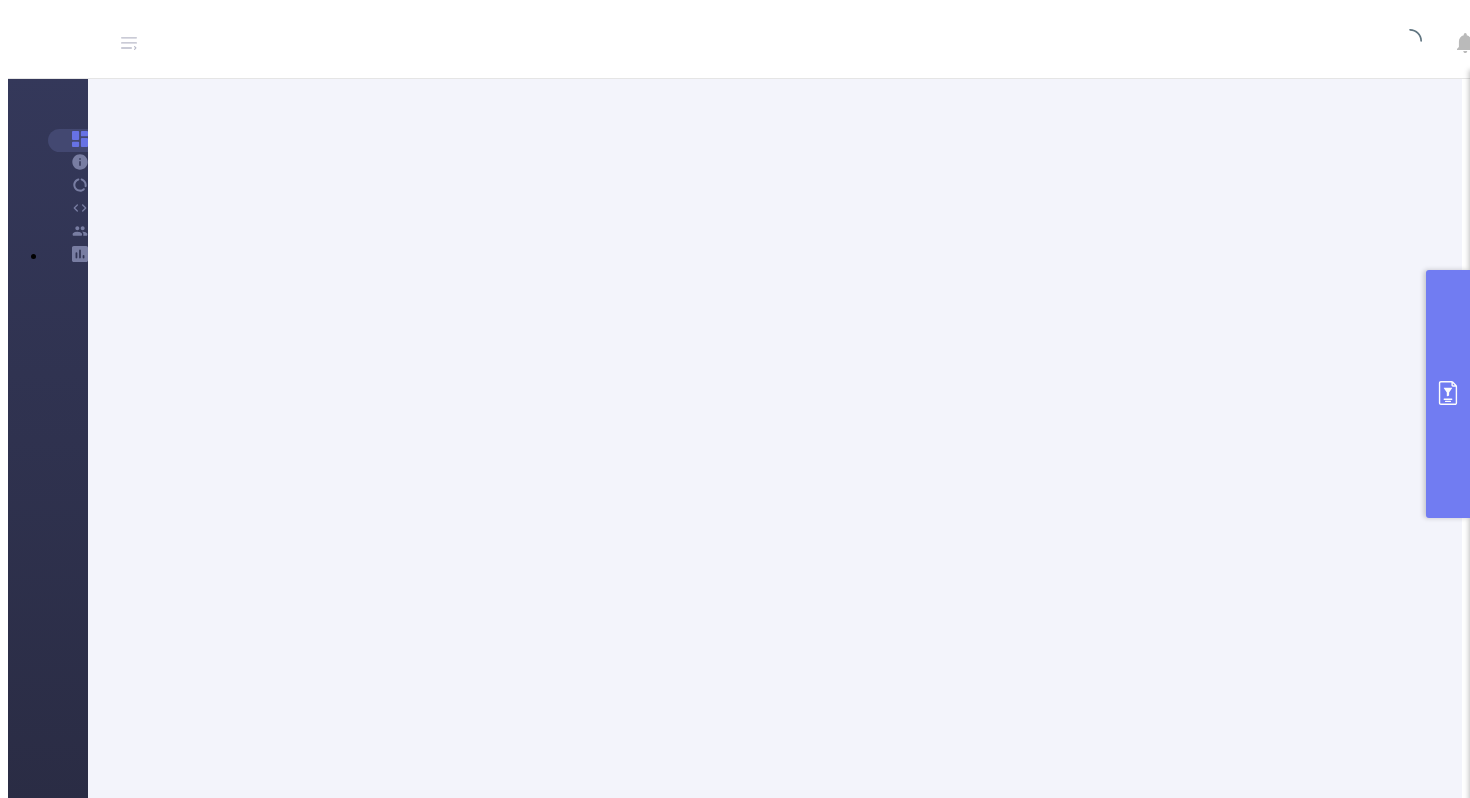 scroll, scrollTop: 0, scrollLeft: 0, axis: both 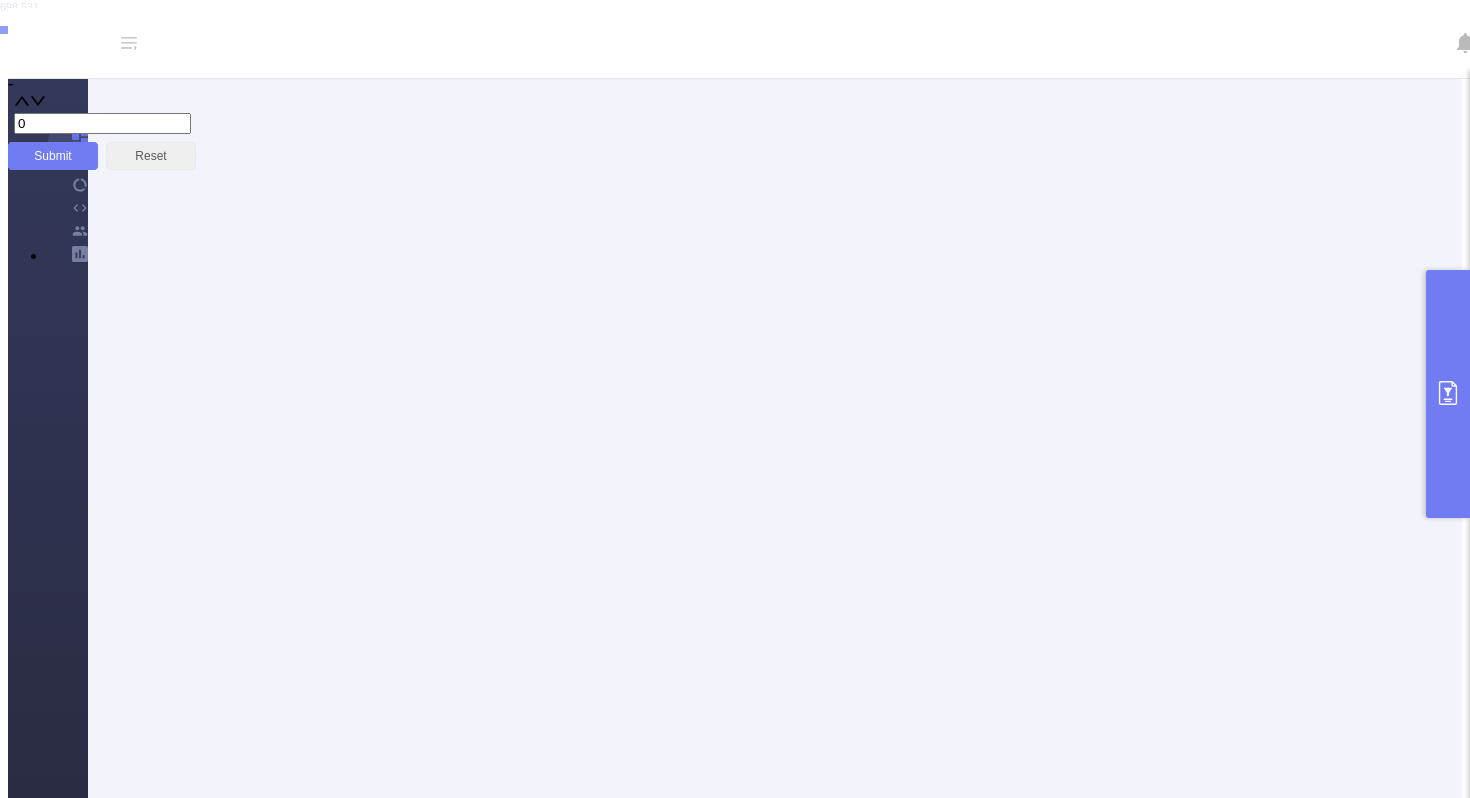 click at bounding box center [1701, 2013] 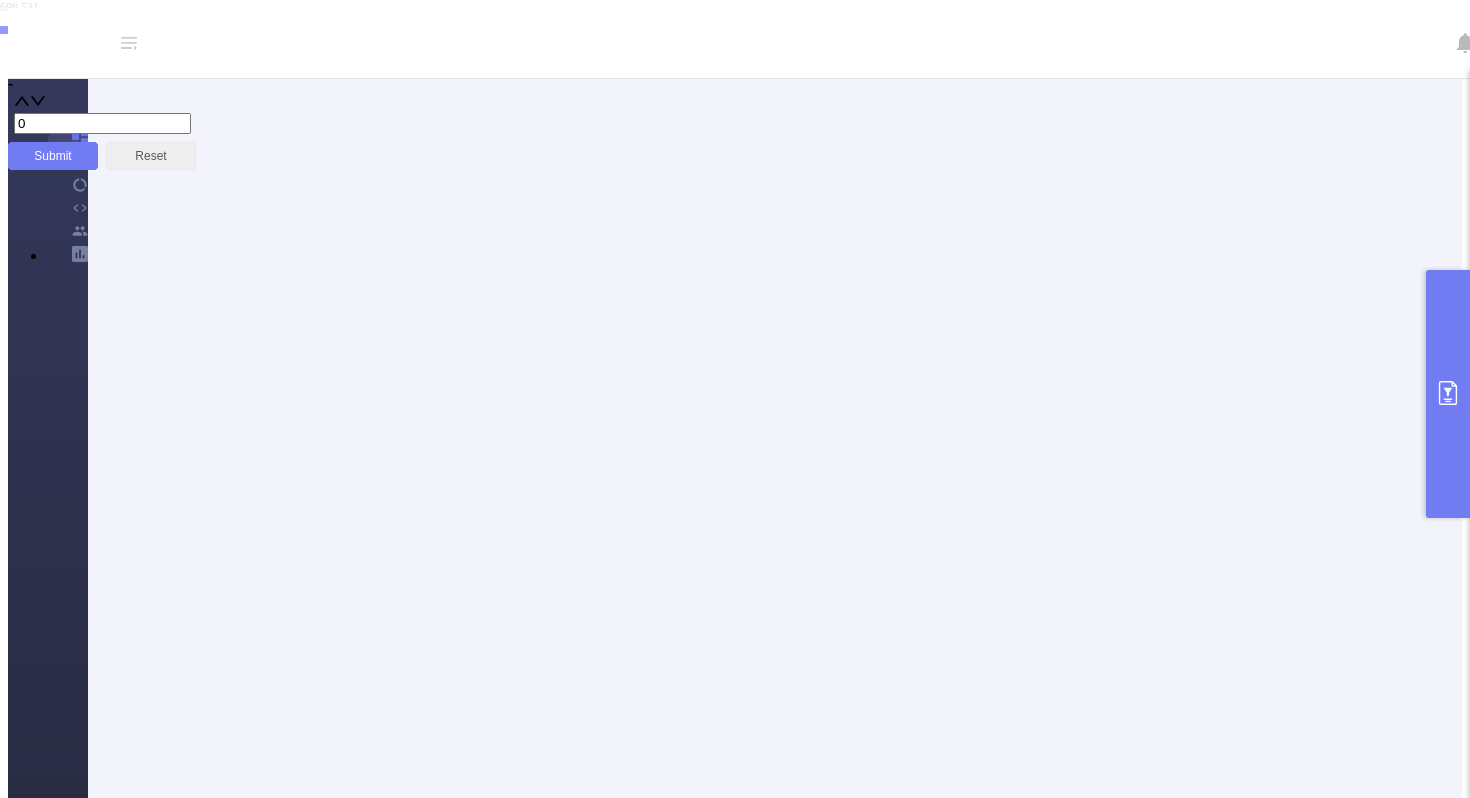 click on "Export" at bounding box center (101, 1040) 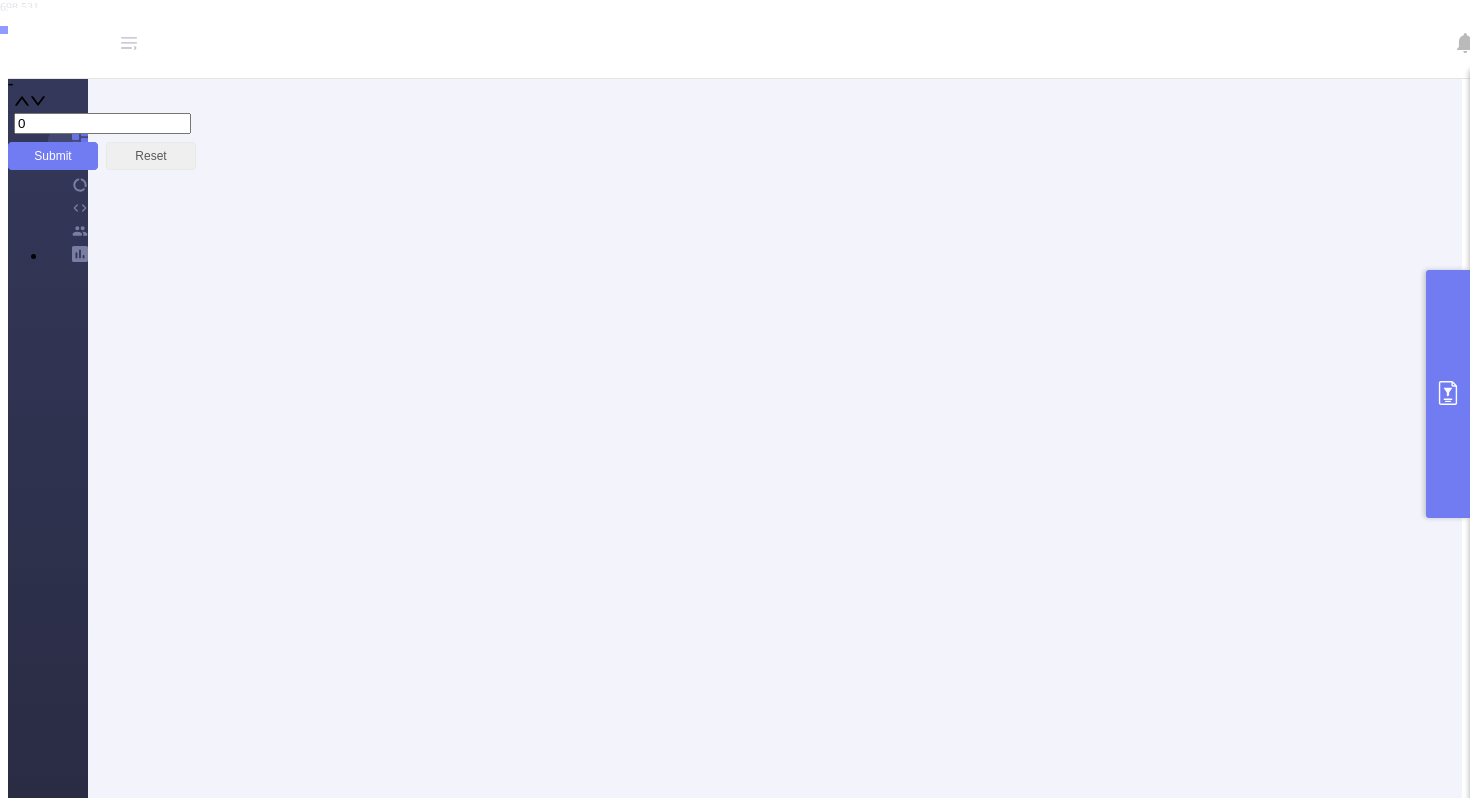 scroll, scrollTop: 0, scrollLeft: 0, axis: both 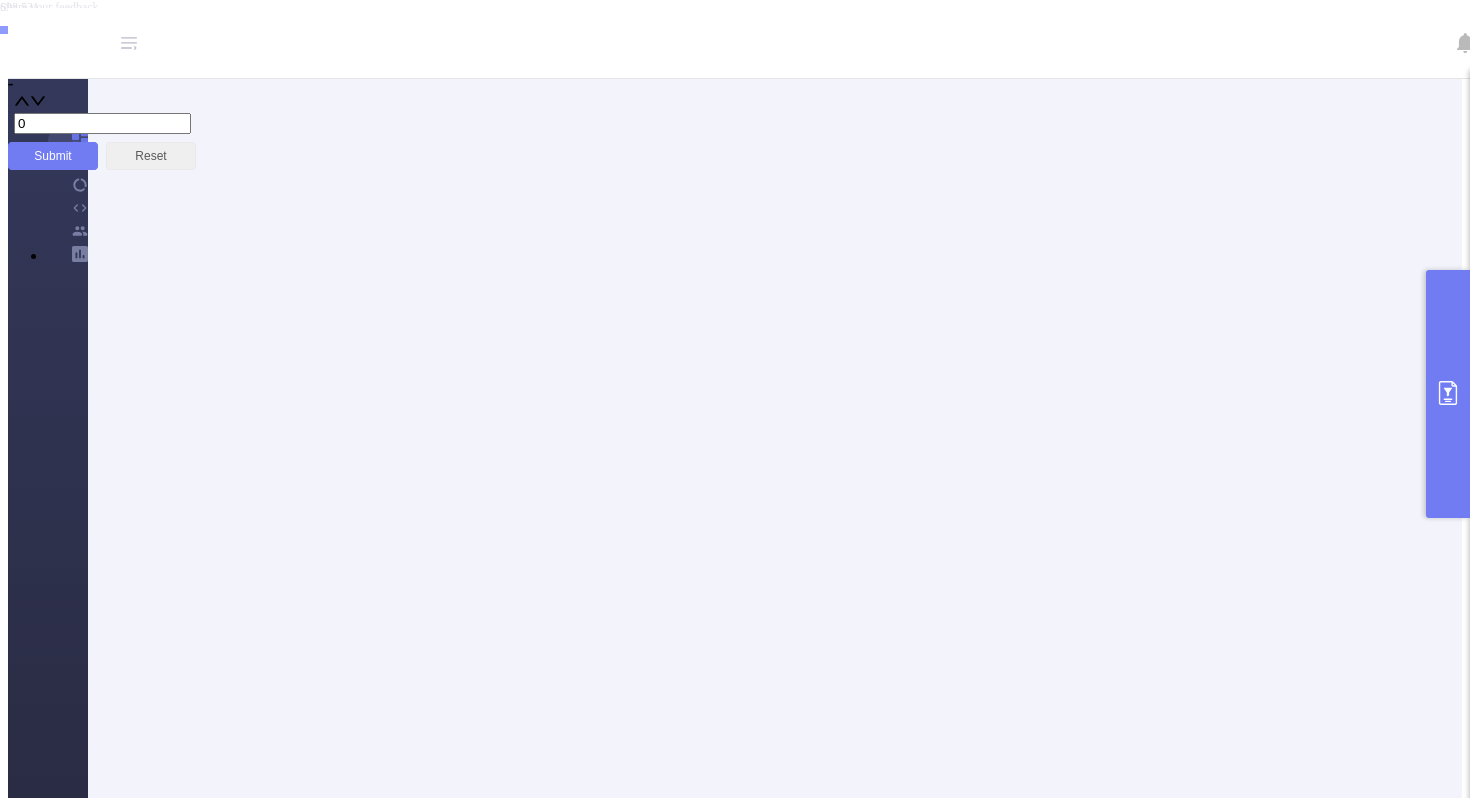 click on "PID:  AdView  >  Time Range:  2025-07-02 01:00 -
2025-07-08 01:59  >  Time Zone:  +00:00  >  6 Dimensions Applied  >  No  Time Dimensions  >  No  Conditions  >  No  Filters" at bounding box center (533, 901) 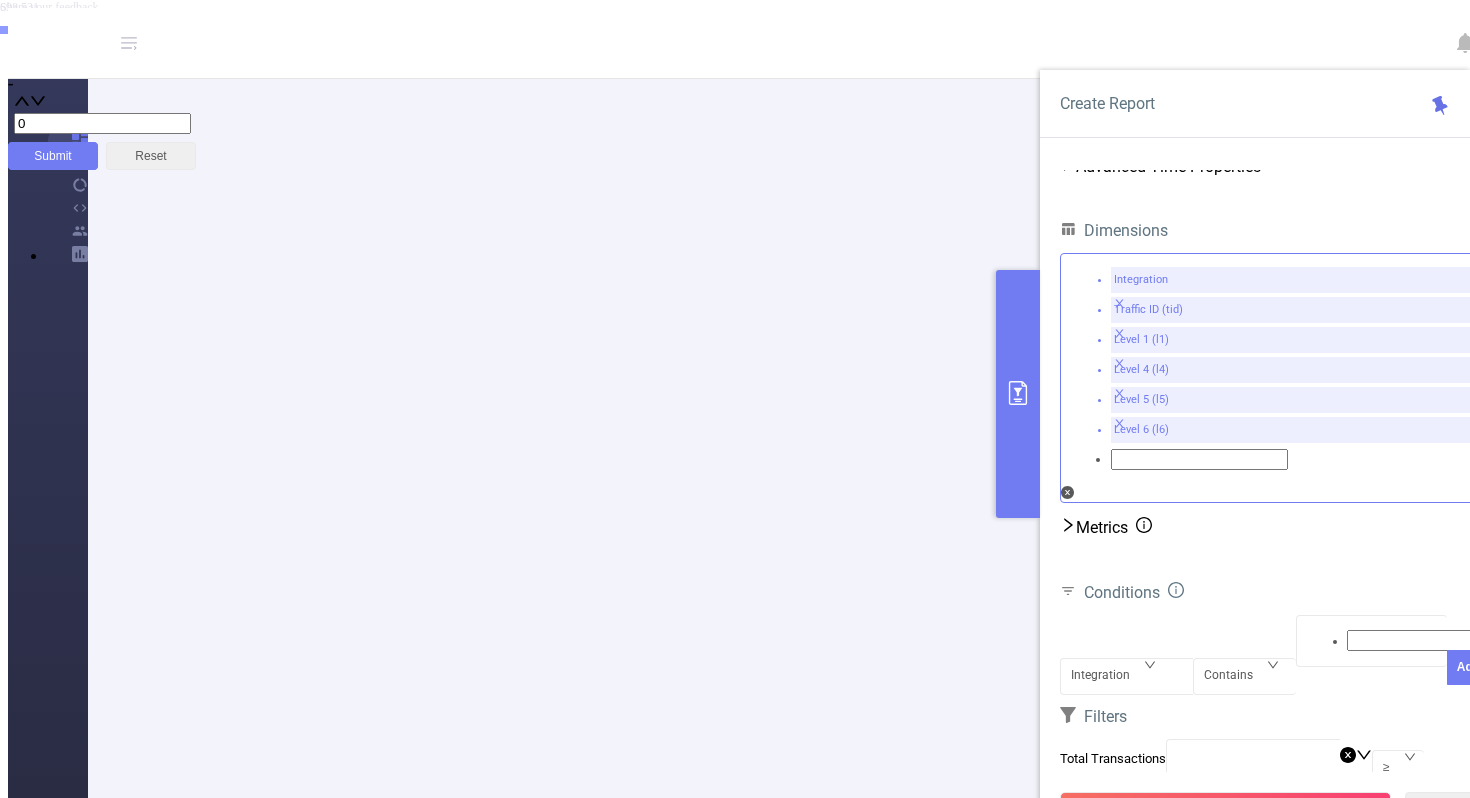 scroll, scrollTop: 108, scrollLeft: 0, axis: vertical 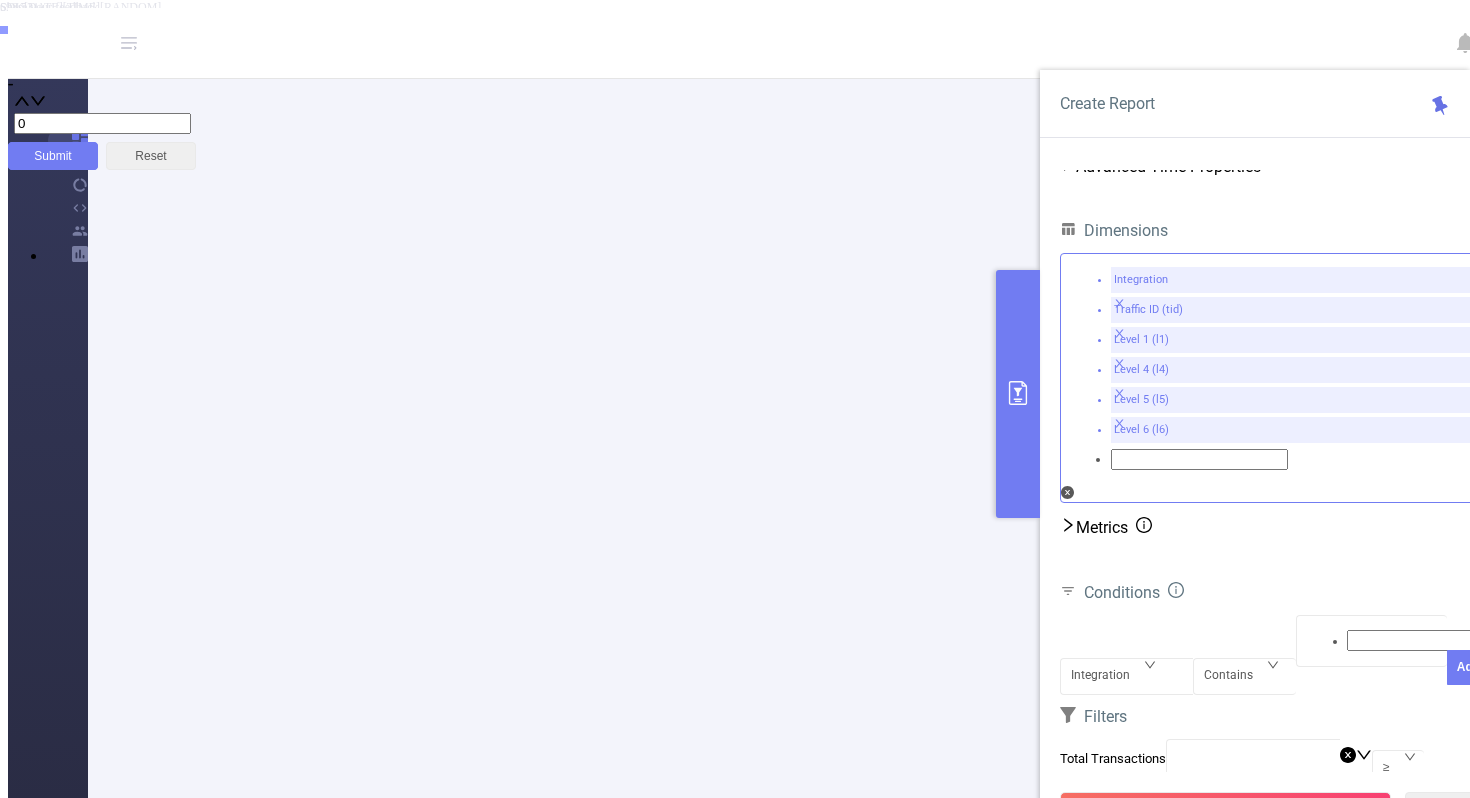 click at bounding box center (1701, 1824) 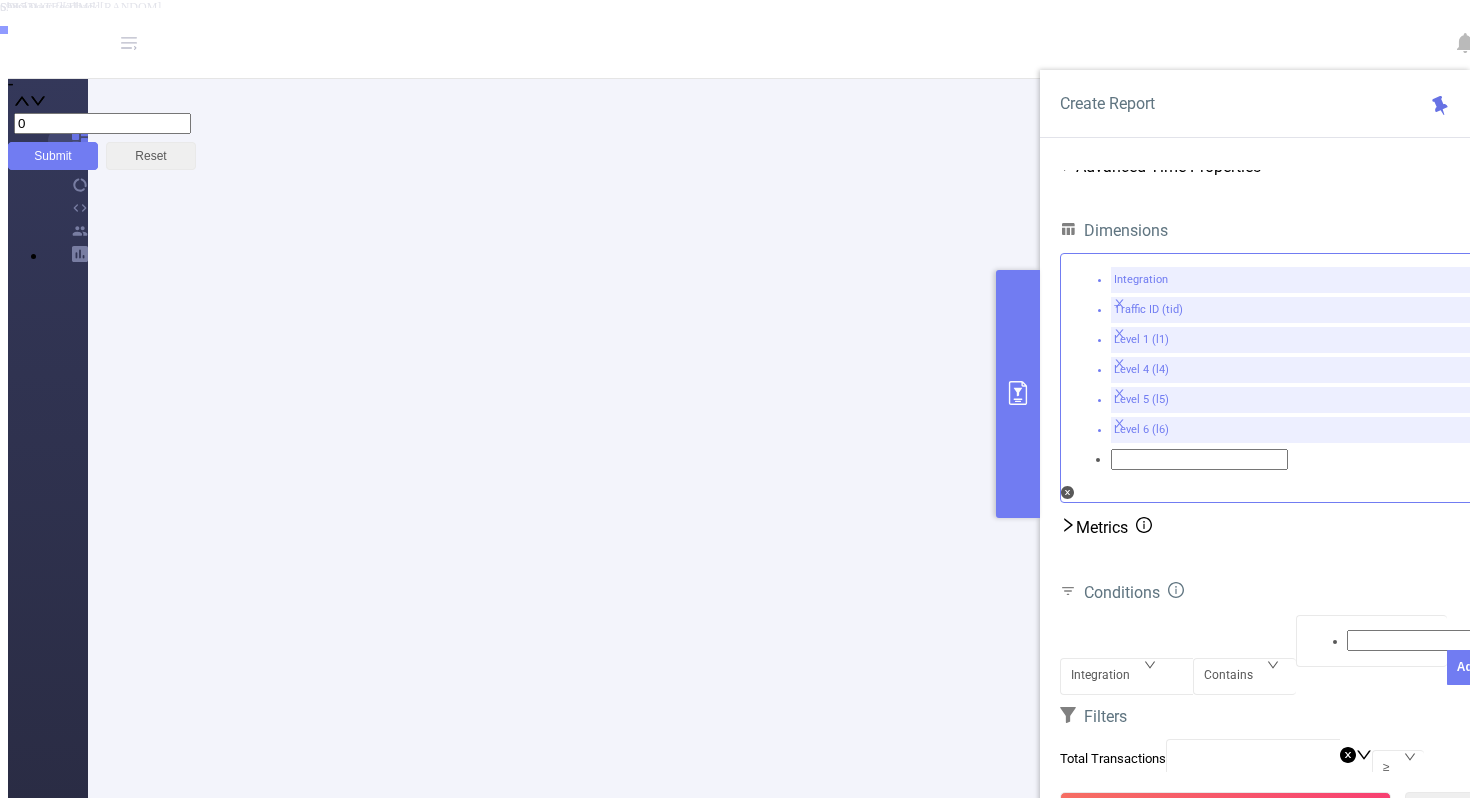 click at bounding box center (22, 816) 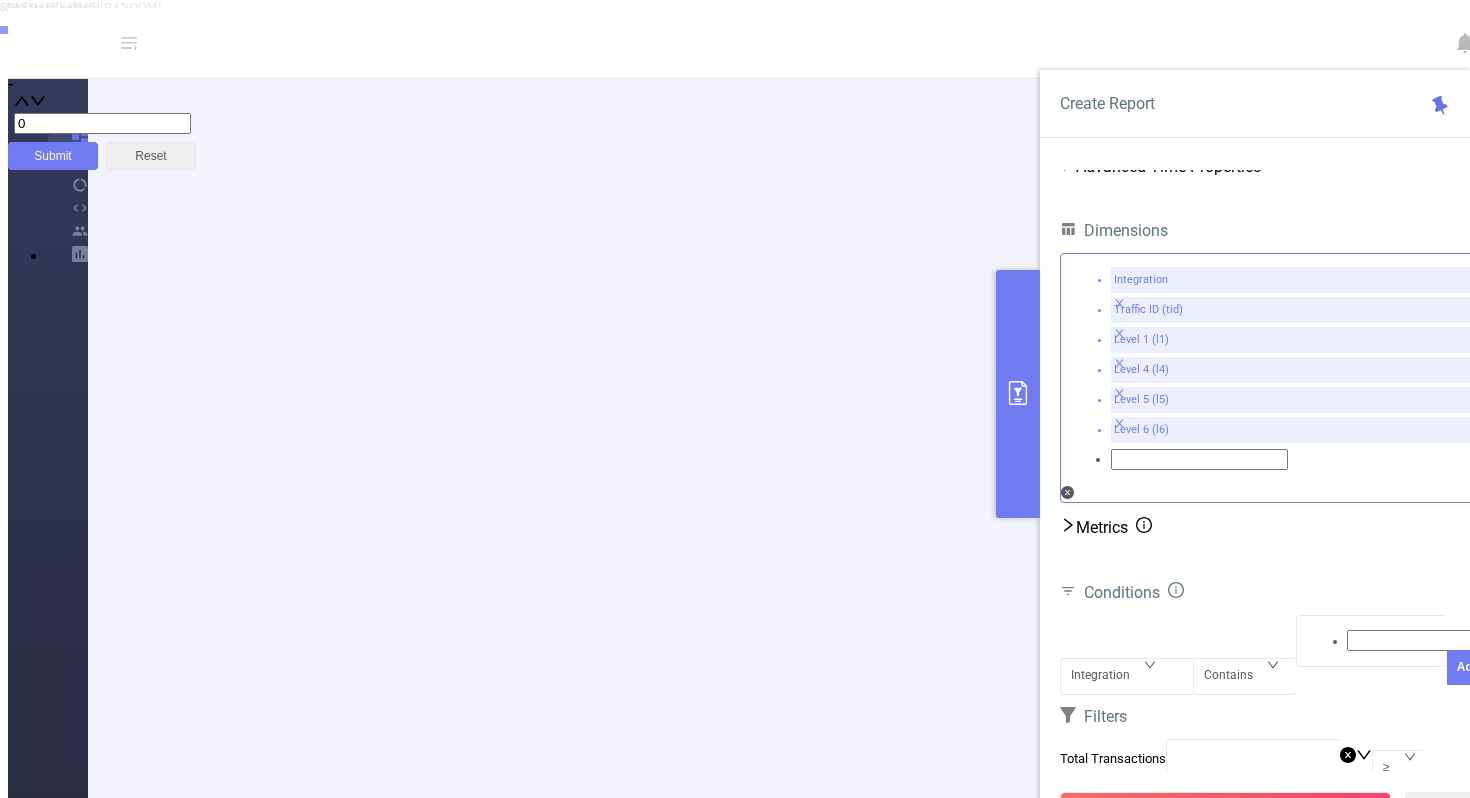 scroll, scrollTop: 404, scrollLeft: 0, axis: vertical 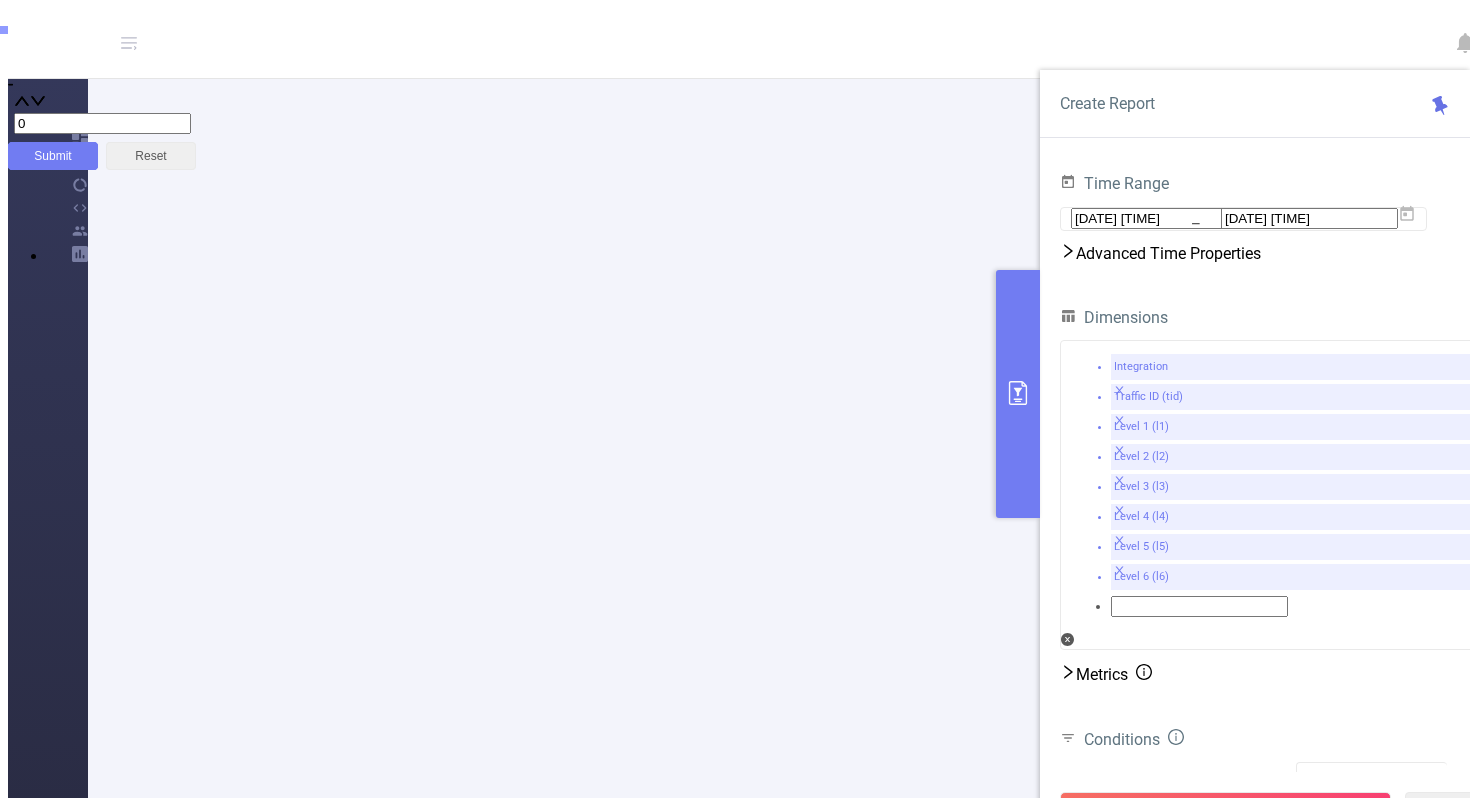 click on "[DATE] [TIME] [DATE] [TIME] 0% 0 1 2 3 4" at bounding box center (387, 2007) 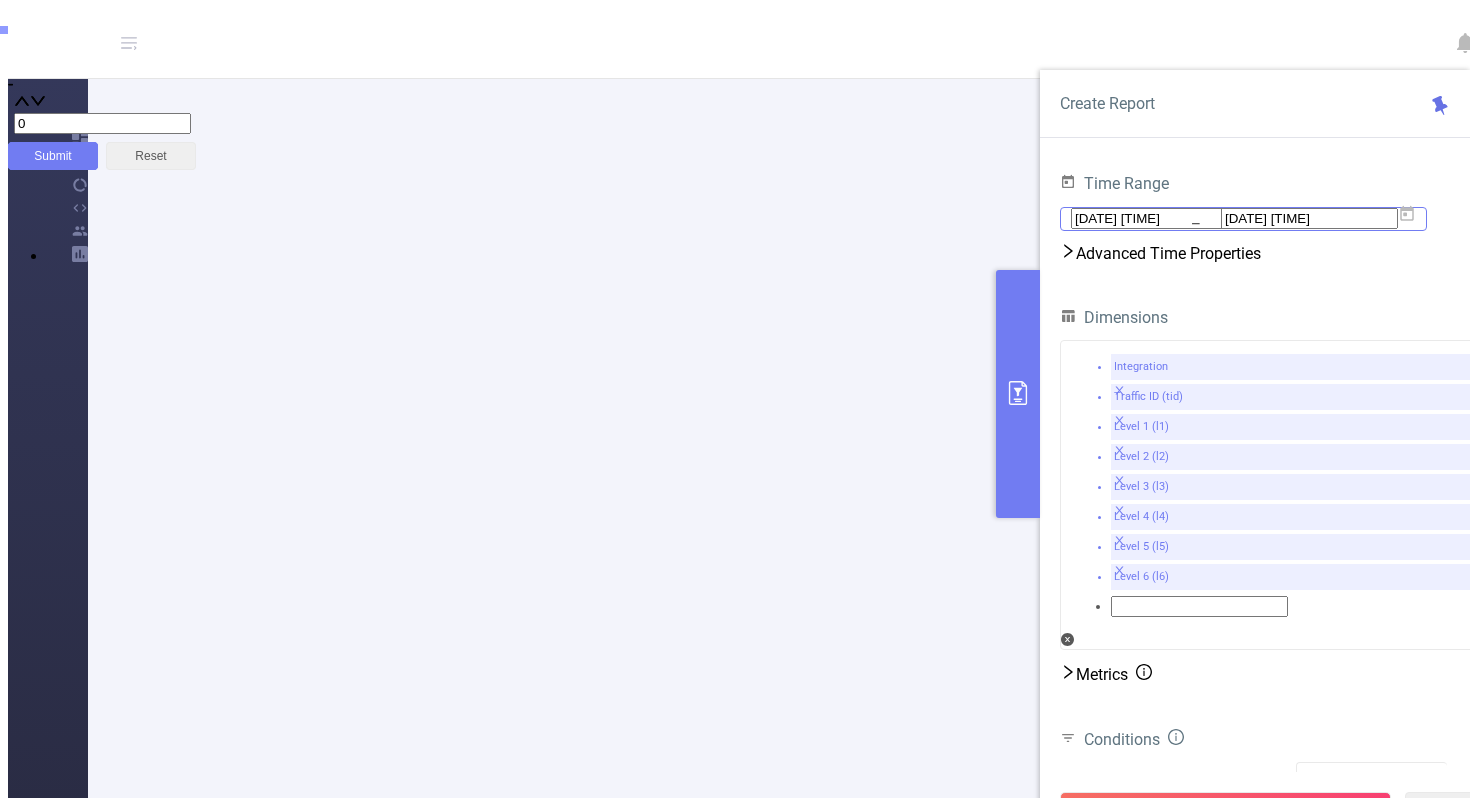 click at bounding box center (1407, 214) 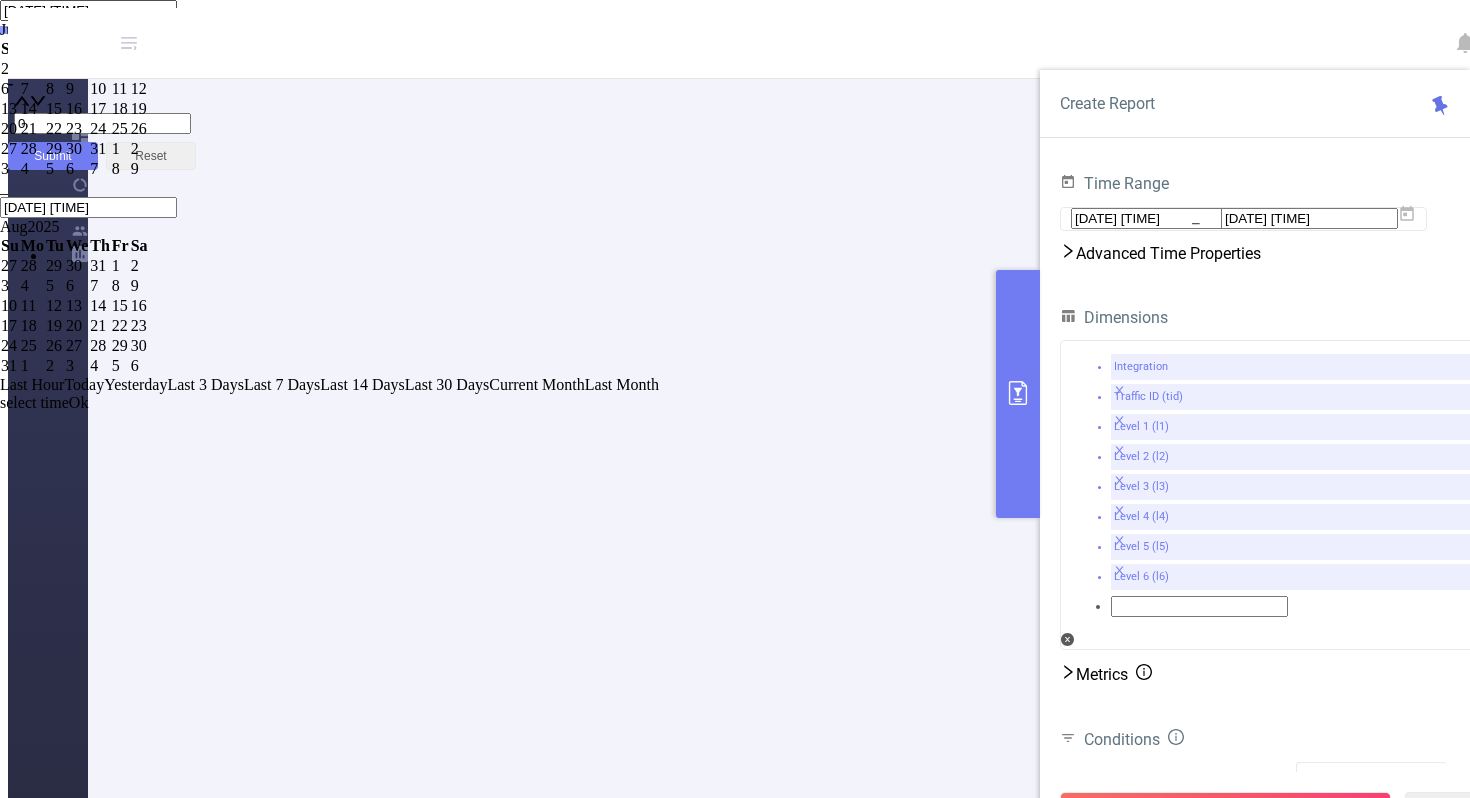 click on "2" at bounding box center [10, 69] 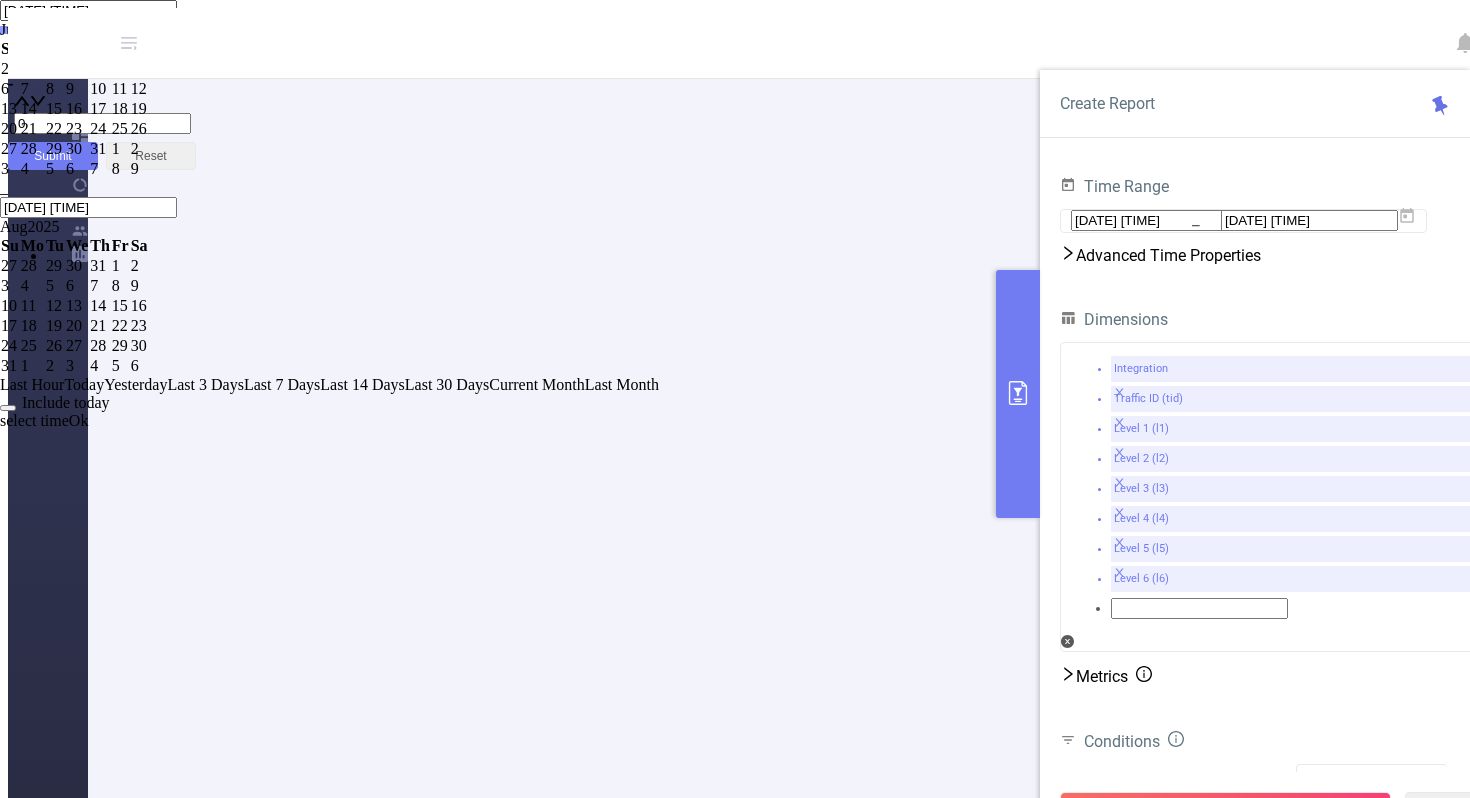 click on "Ok" at bounding box center (79, 420) 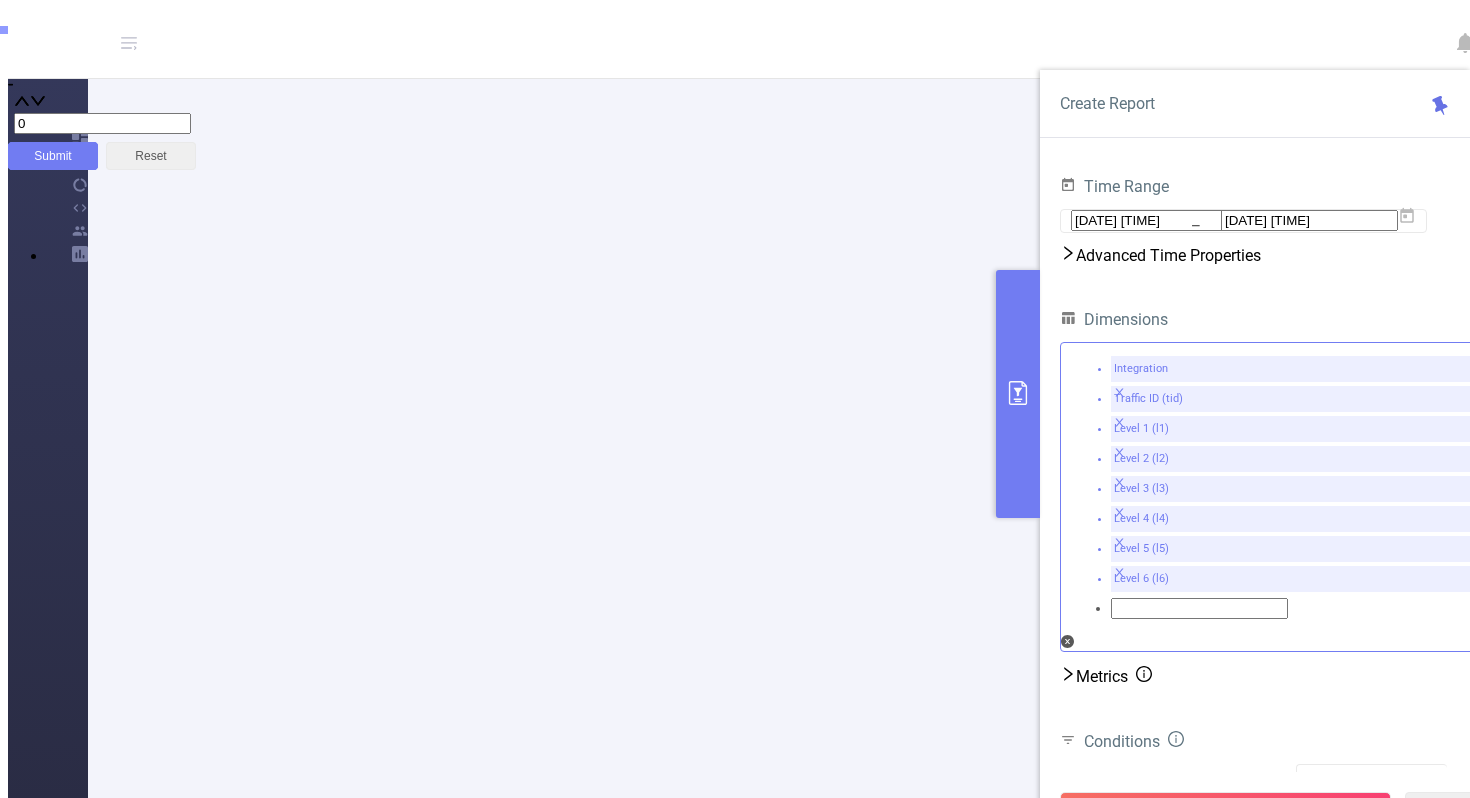 click at bounding box center [1119, 392] 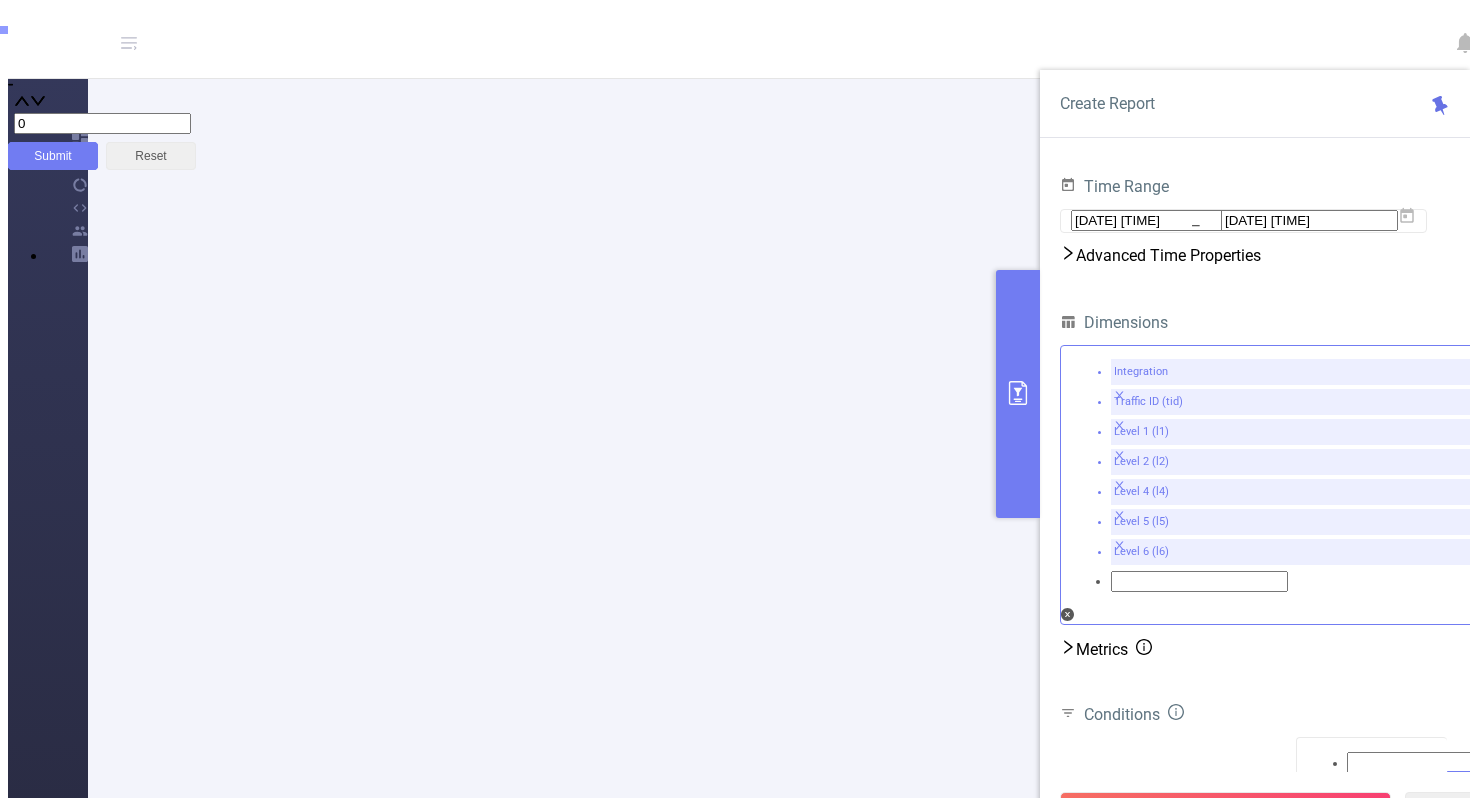click at bounding box center [1119, 395] 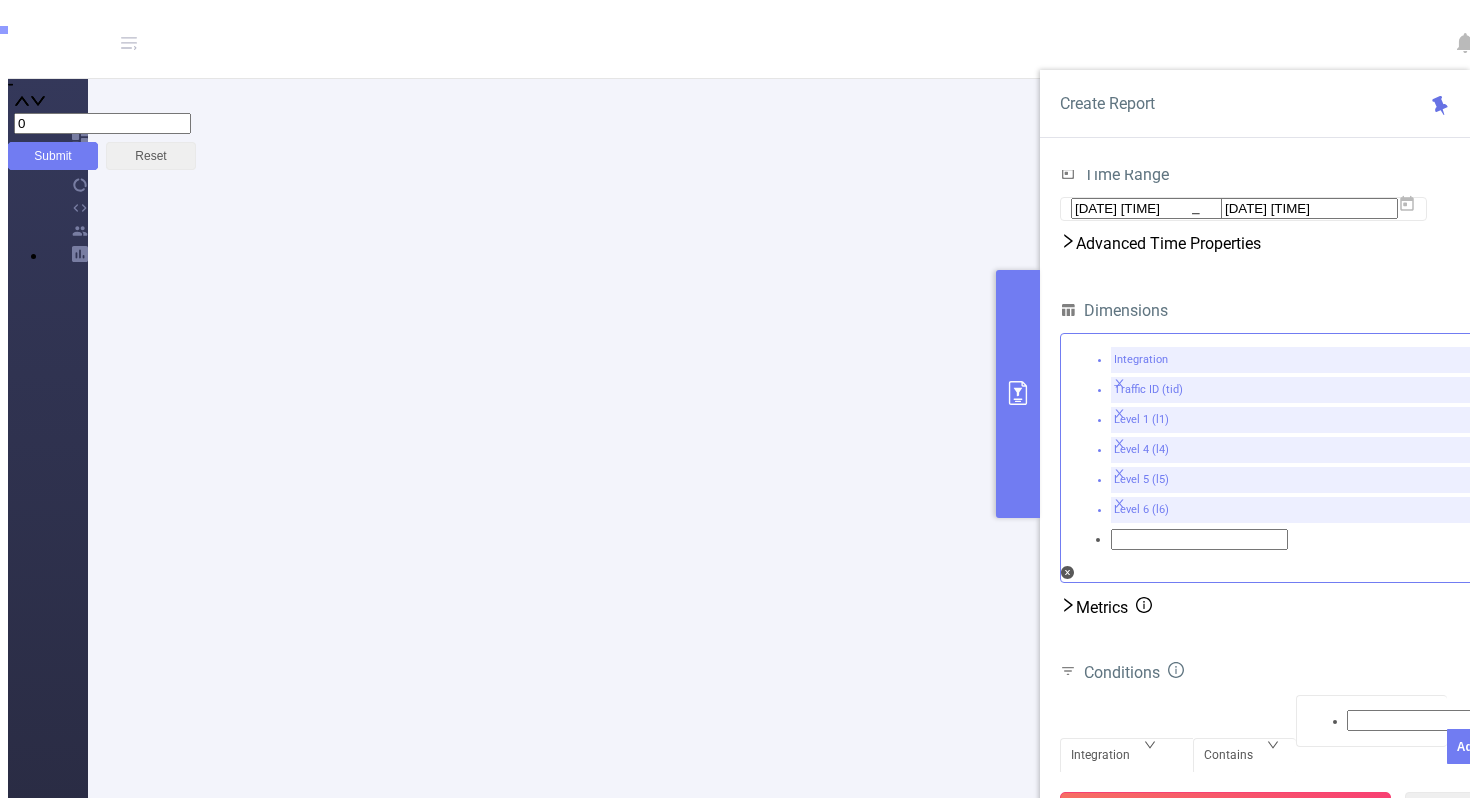 click on "Run Report" at bounding box center [1225, 810] 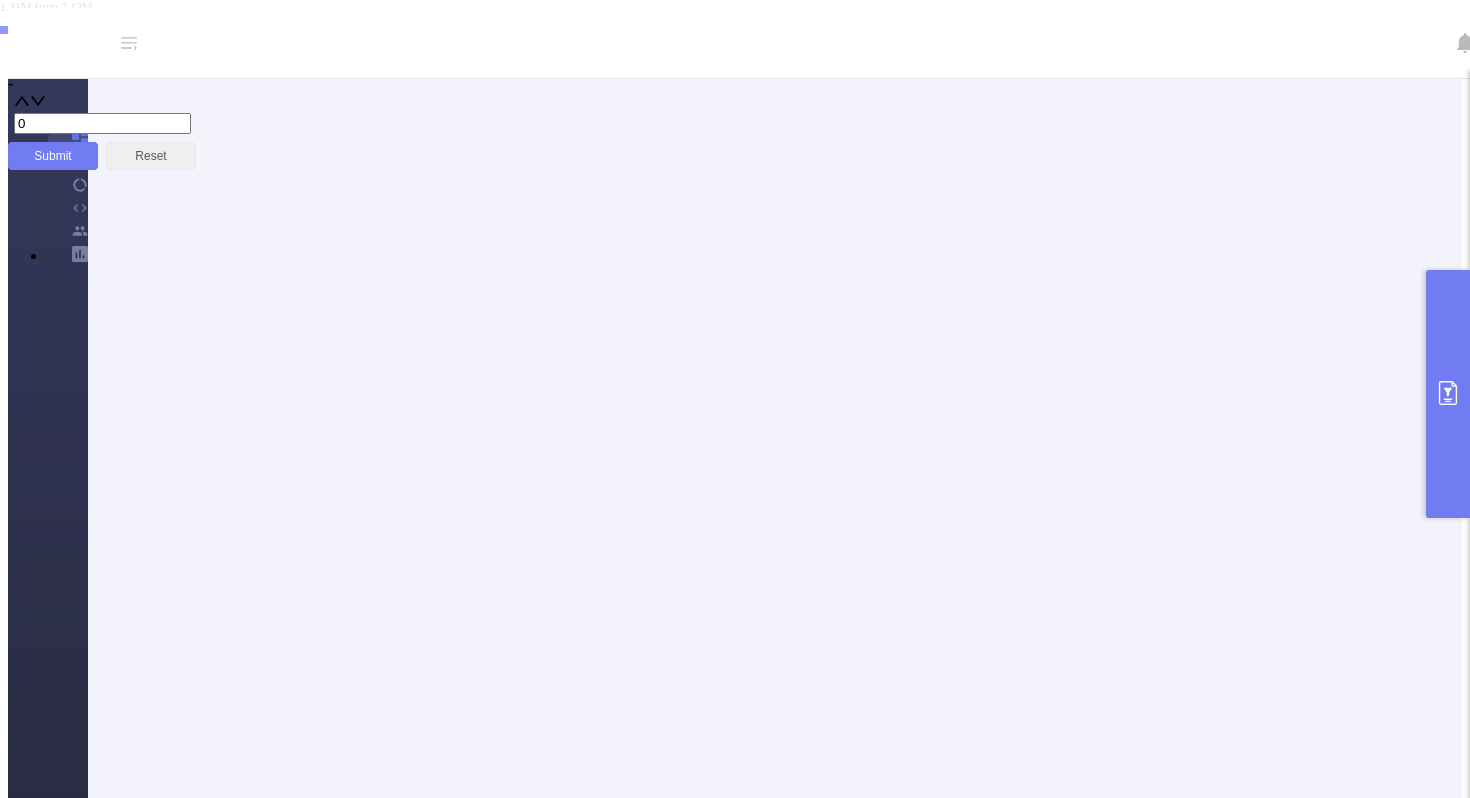 click at bounding box center (1775, 2267) 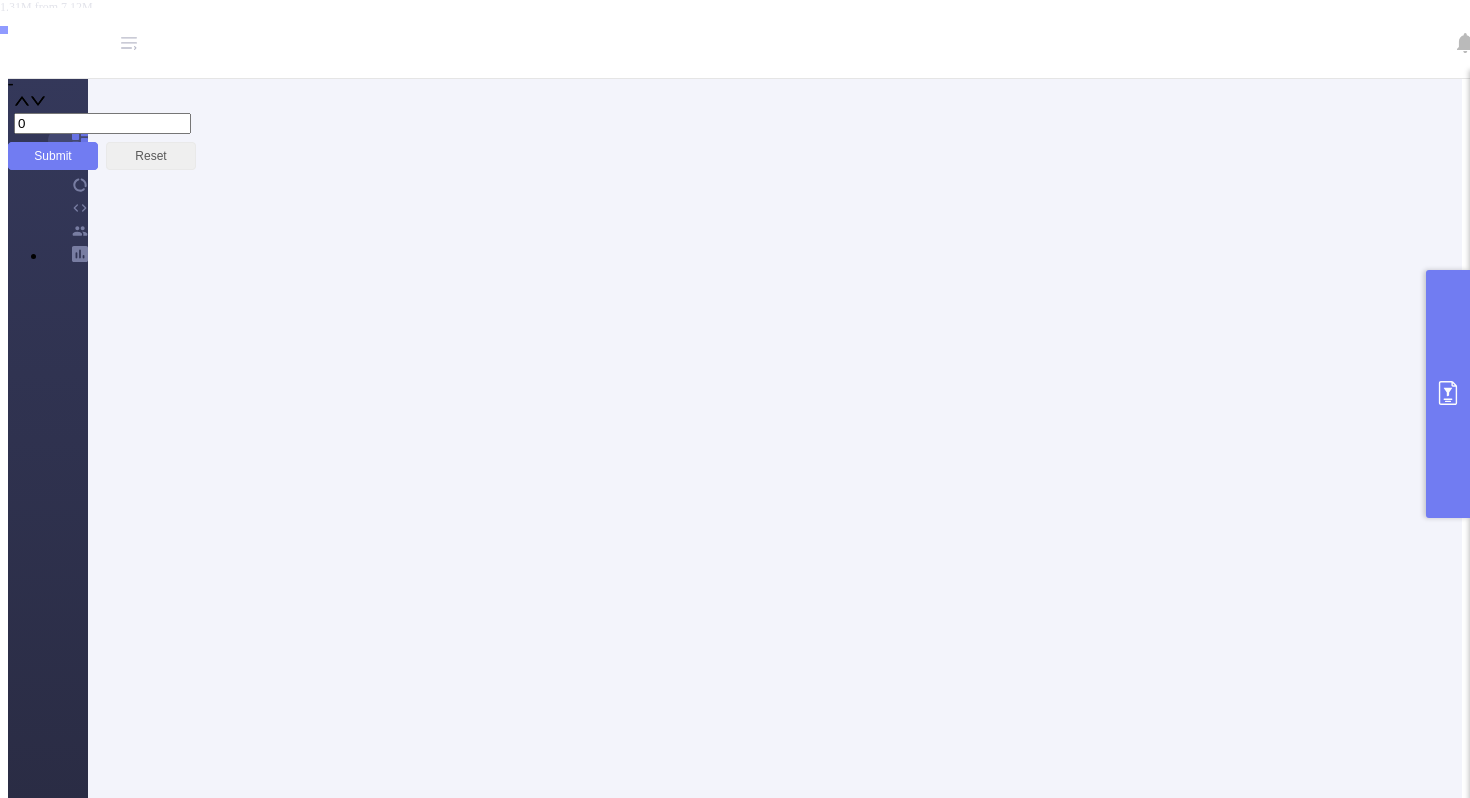 click on "CSV (not compressed)" at bounding box center (162, 932) 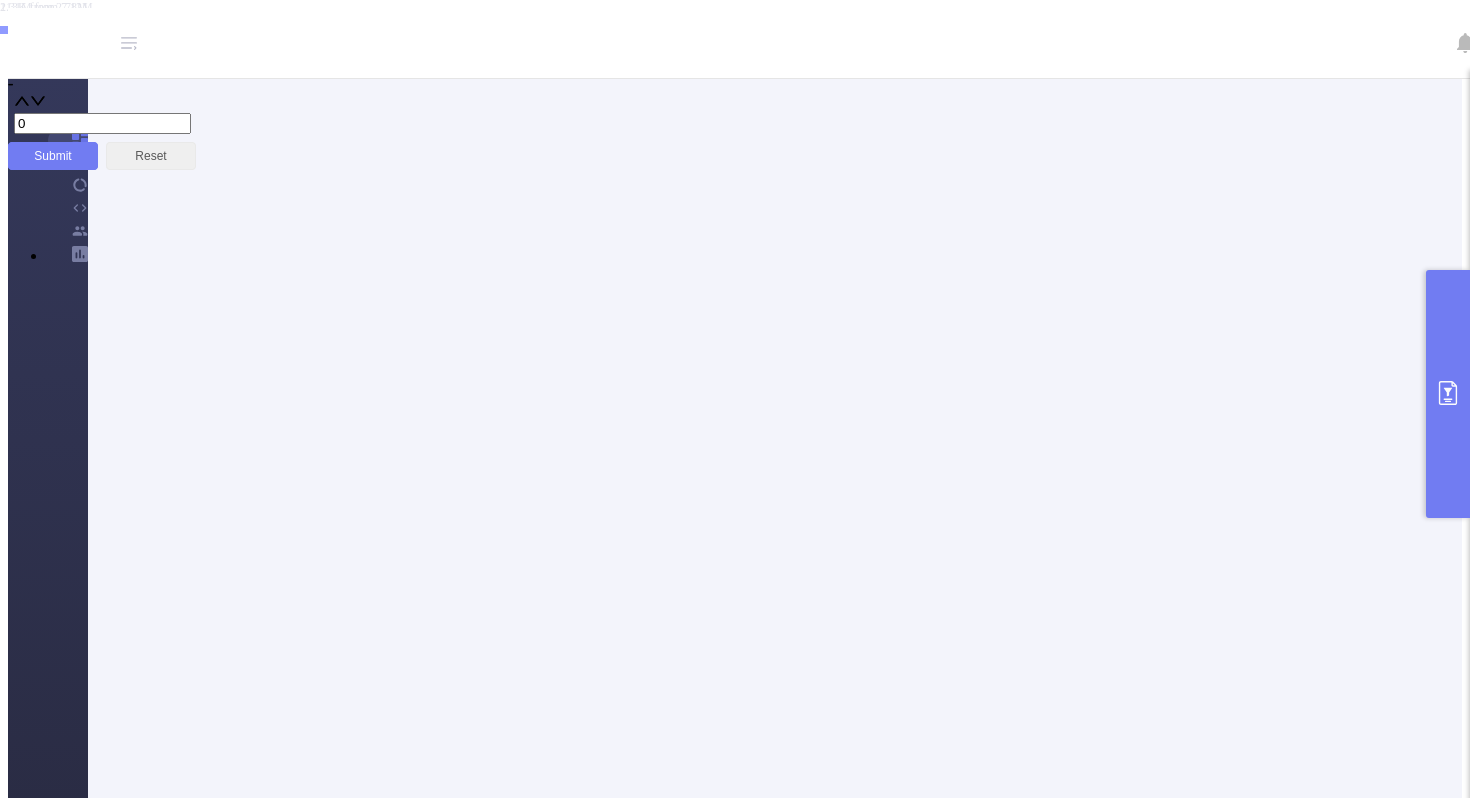click at bounding box center (1422, 49) 